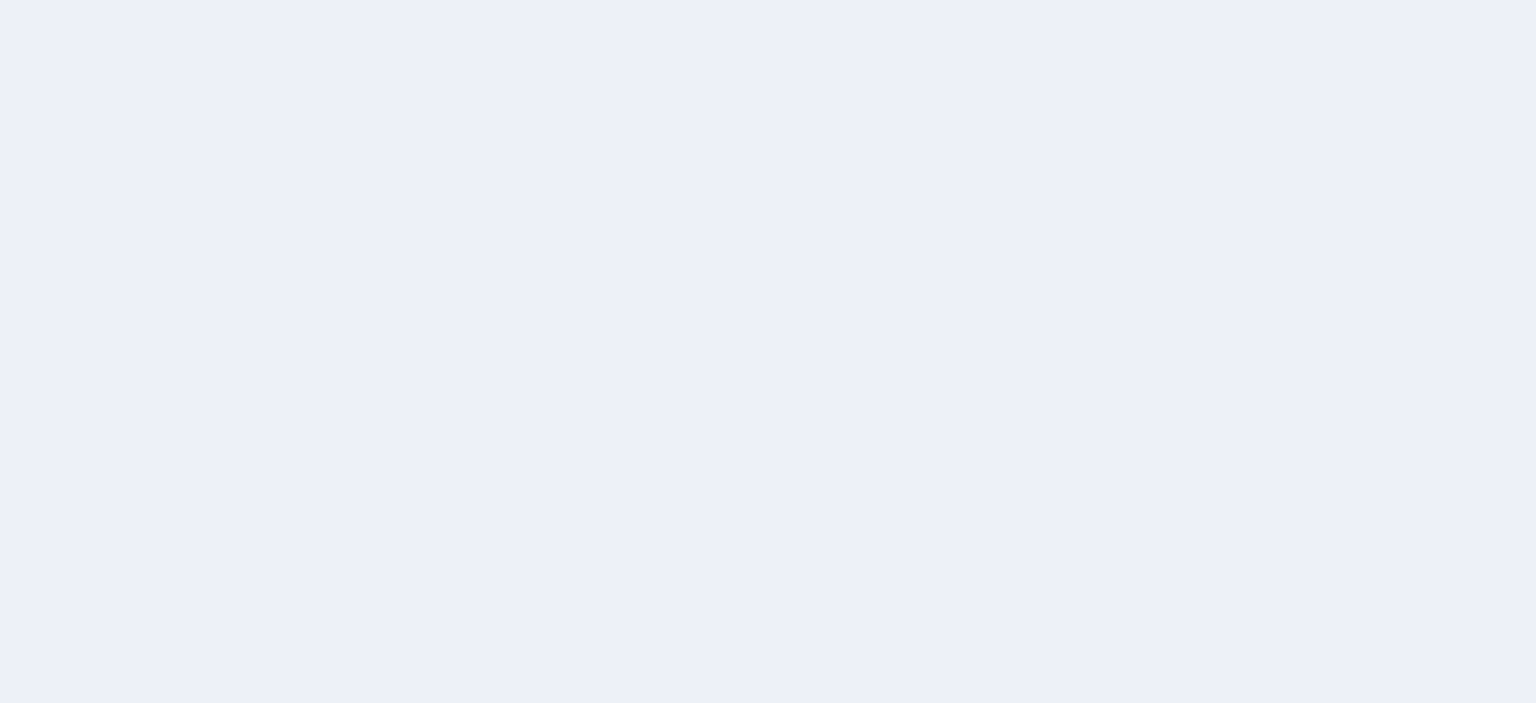 scroll, scrollTop: 0, scrollLeft: 0, axis: both 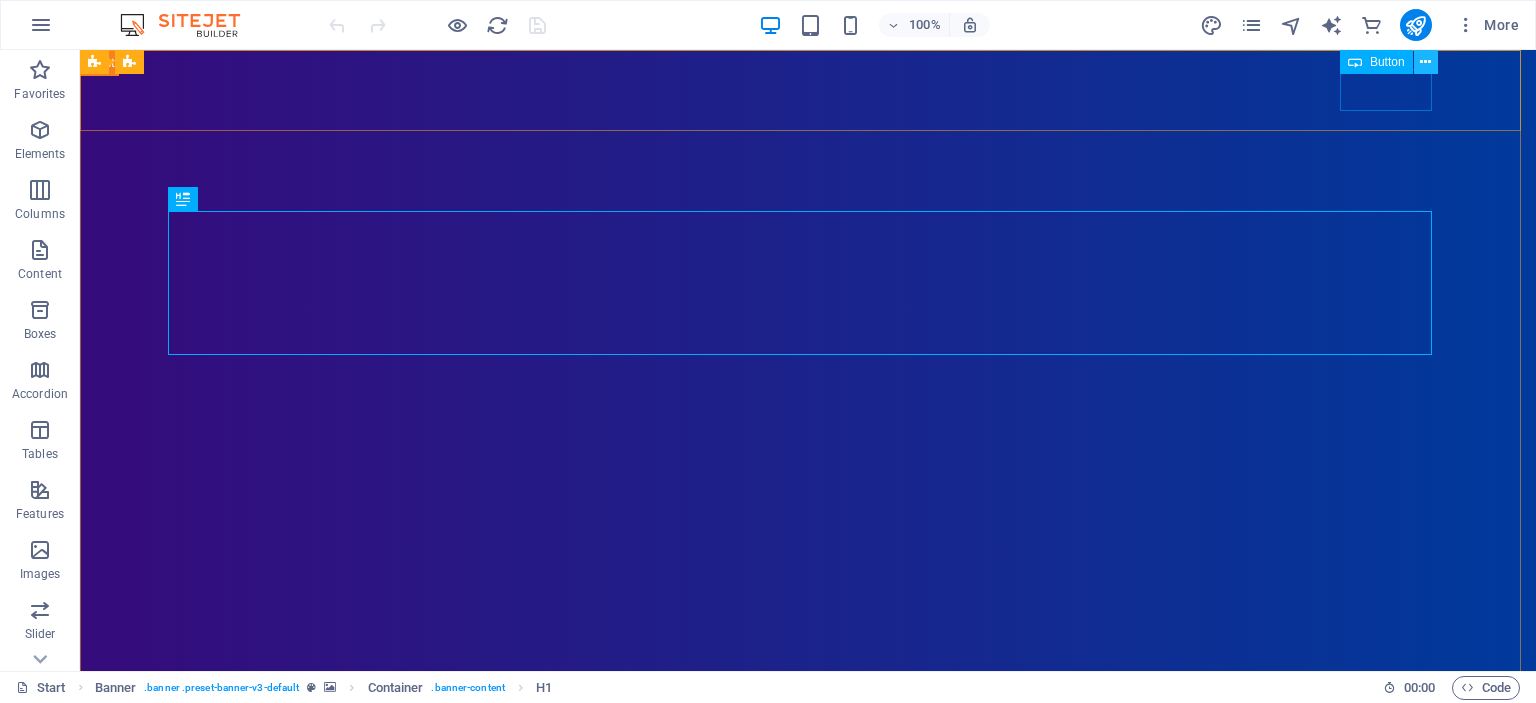 click at bounding box center [1426, 62] 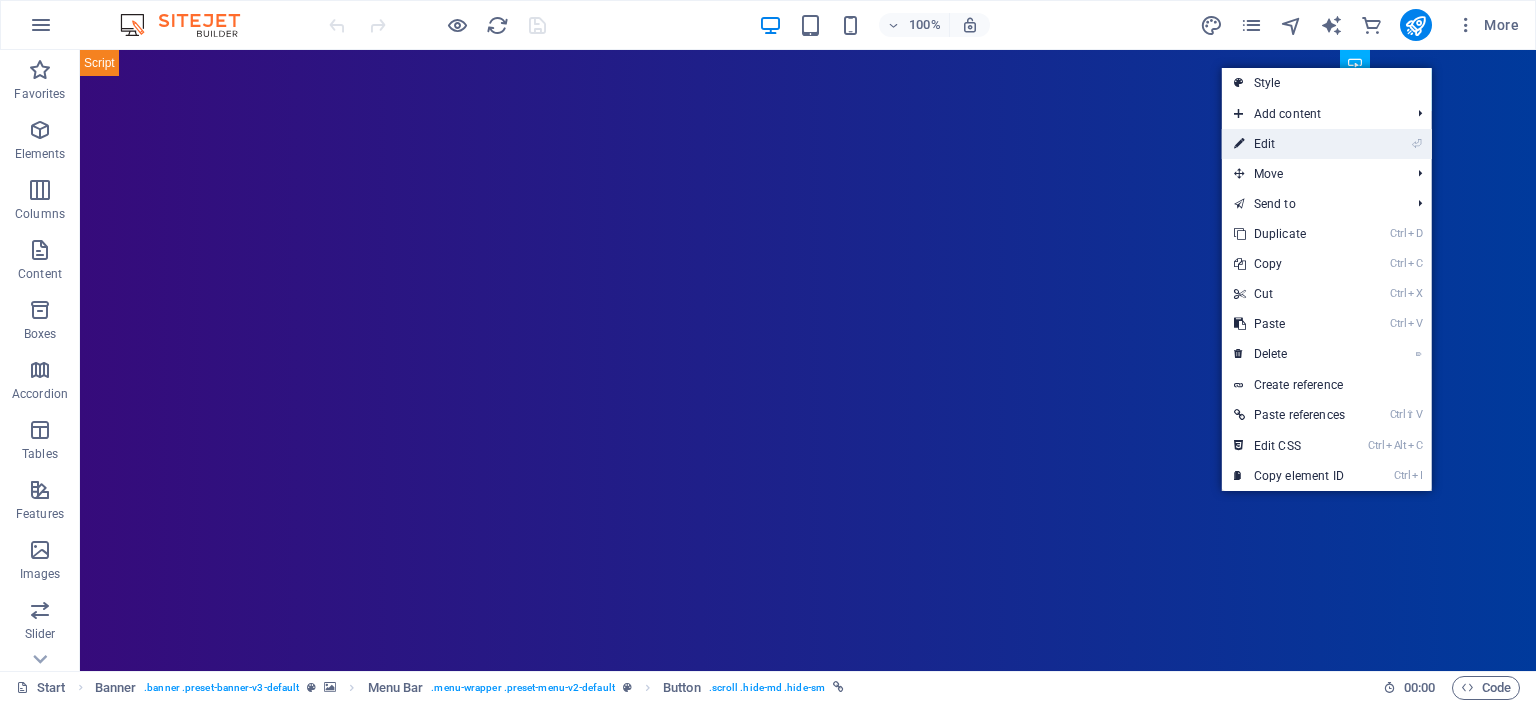 click on "⏎  Edit" at bounding box center (1289, 144) 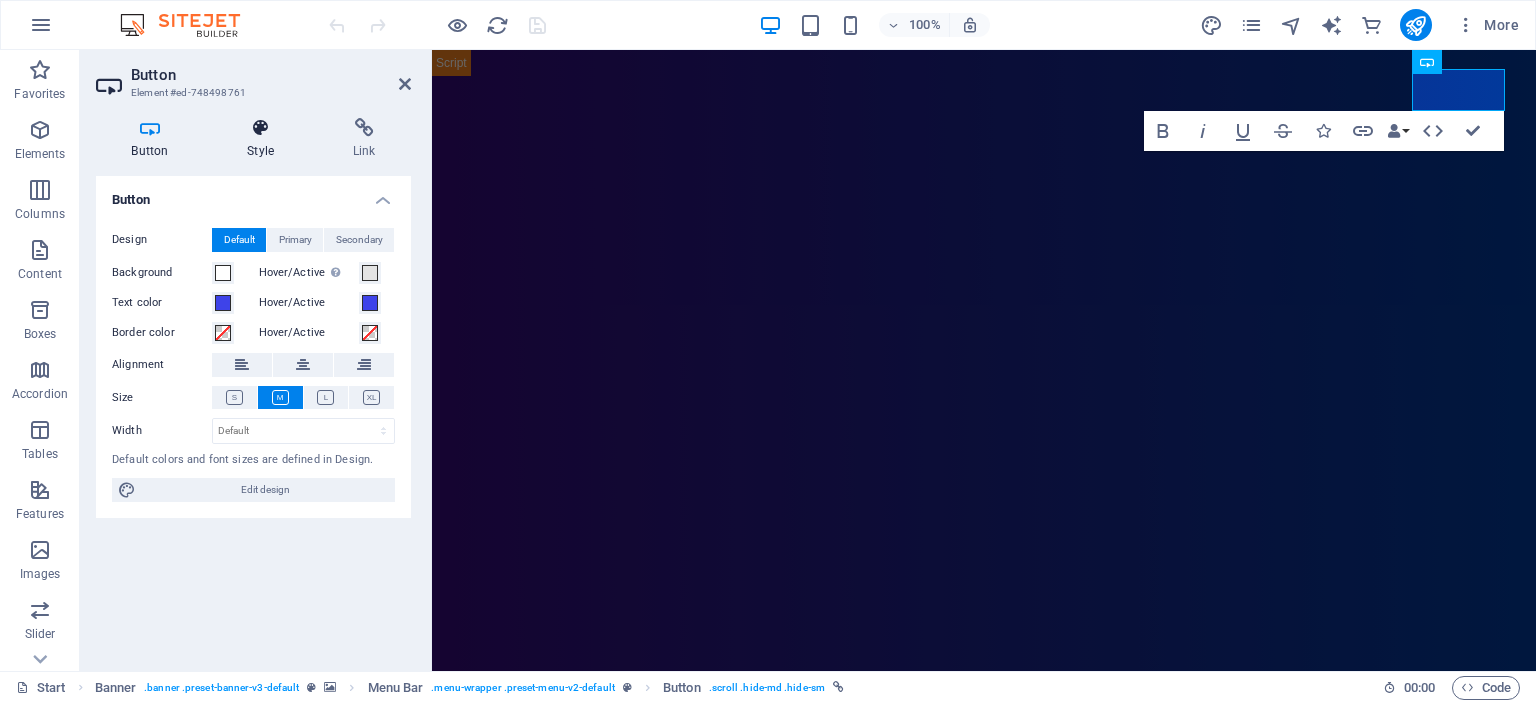 click on "Style" at bounding box center (265, 139) 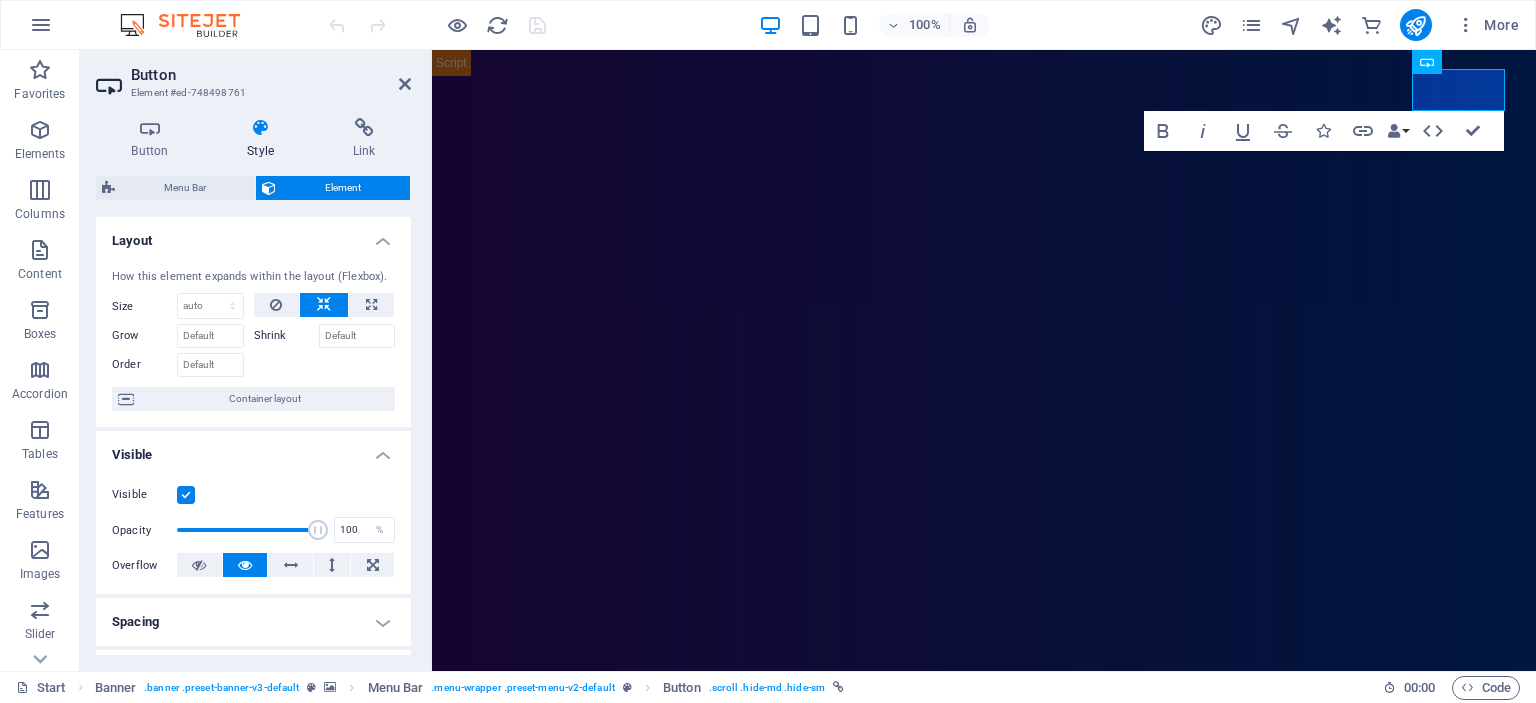 drag, startPoint x: 201, startPoint y: 271, endPoint x: 223, endPoint y: 171, distance: 102.3914 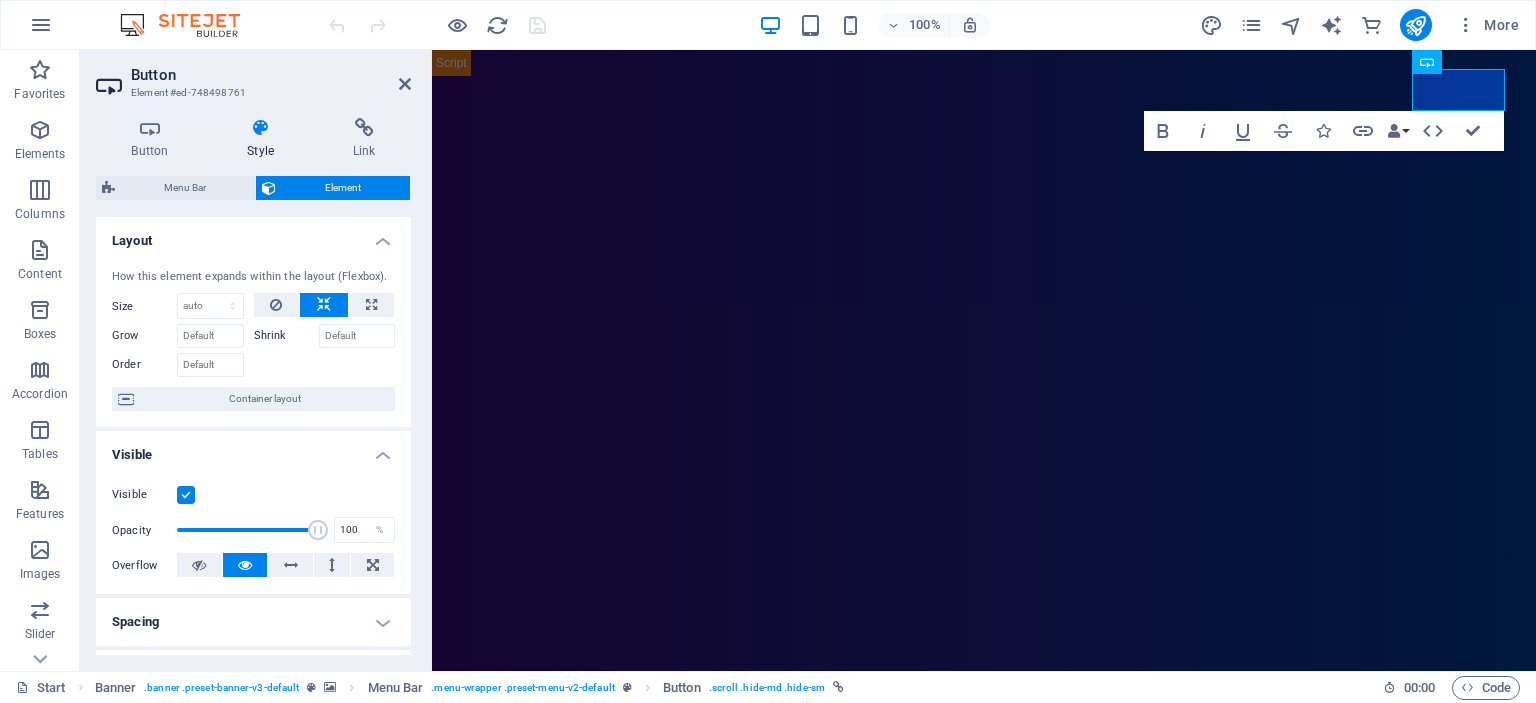 click on "Button Style Link Button Design Default Primary Secondary Background Hover/Active Switch to preview mode to test the active/hover state Text color Hover/Active Border color Hover/Active Alignment Size Width Default px rem % em vh vw Default colors and font sizes are defined in Design. Edit design Menu Bar Element Layout How this element expands within the layout (Flexbox). Size Default auto px % 1/1 1/2 1/3 1/4 1/5 1/6 1/7 1/8 1/9 1/10 Grow Shrink Order Container layout Visible Visible Opacity 100 % Overflow Spacing Margin Default auto px % rem vw vh Custom Custom auto px % rem vw vh auto px % rem vw vh auto px % rem vw vh auto px % rem vw vh Padding Default px rem % vh vw Custom Custom px rem % vh vw px rem % vh vw px rem % vh vw px rem % vh vw Border Style              - Width 1 auto px rem % vh vw Custom Custom 1 auto px rem % vh vw 1 auto px rem % vh vw 1 auto px rem % vh vw 1 auto px rem % vh vw  - Color Round corners Default px rem % vh vw Custom Custom px rem % vh vw px rem % vh vw px rem % %" at bounding box center (253, 386) 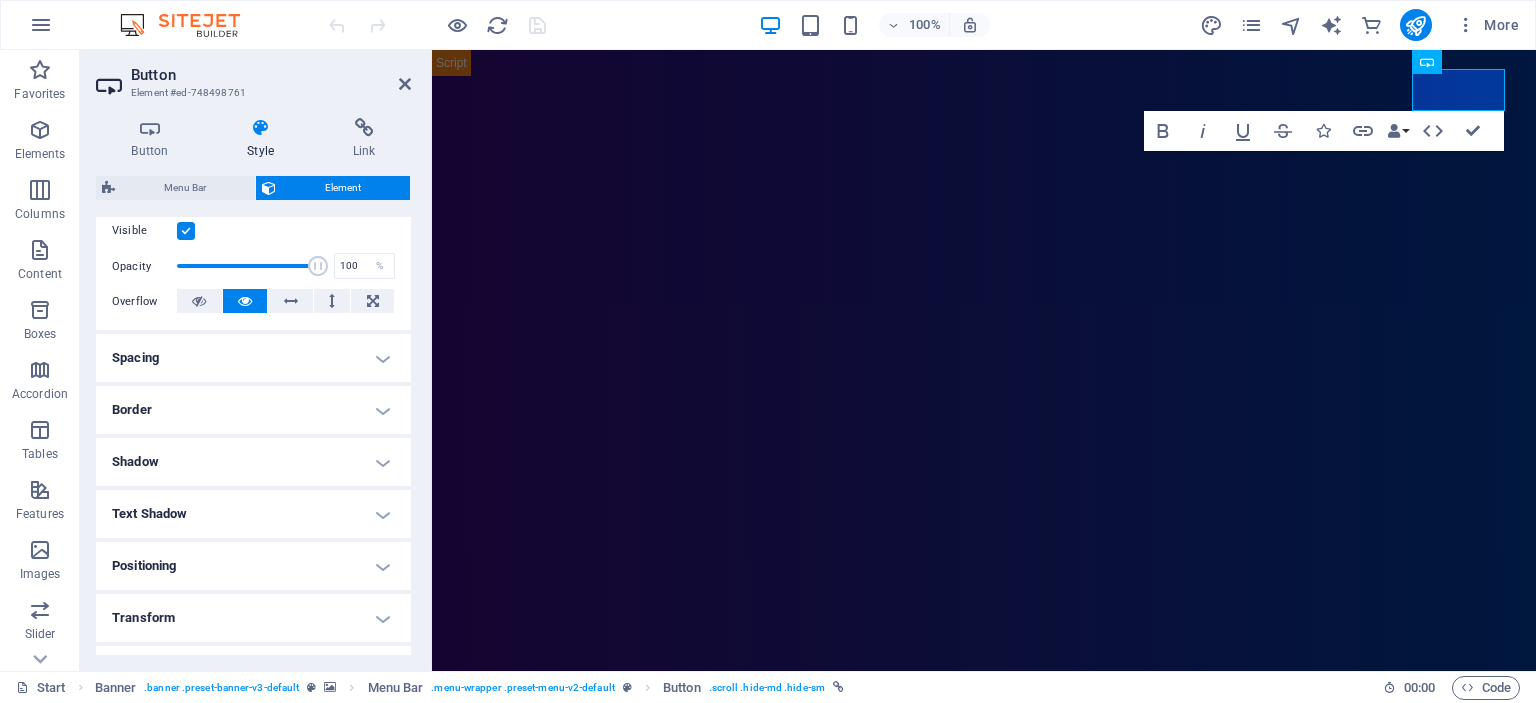 scroll, scrollTop: 314, scrollLeft: 0, axis: vertical 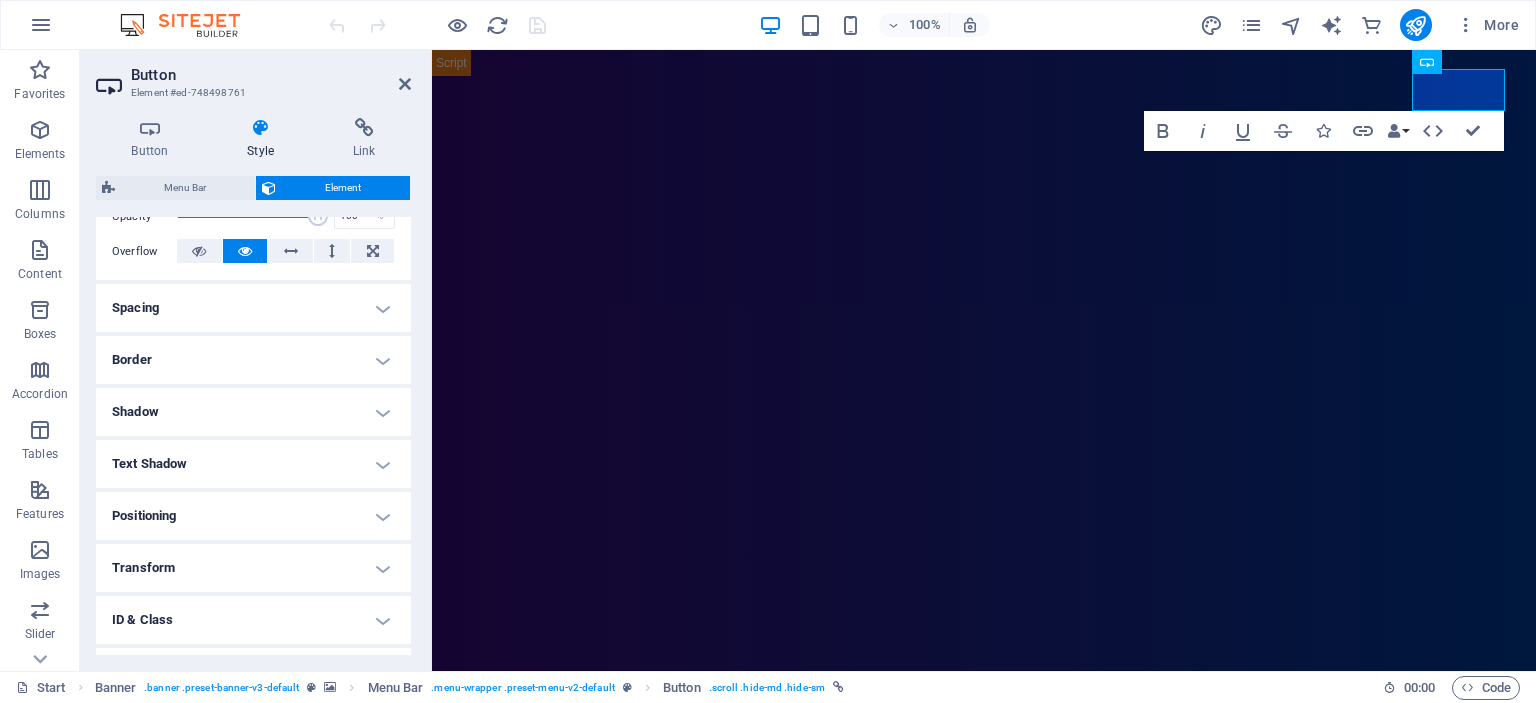 click on "Button Style Link Button Design Default Primary Secondary Background Hover/Active Switch to preview mode to test the active/hover state Text color Hover/Active Border color Hover/Active Alignment Size Width Default px rem % em vh vw Default colors and font sizes are defined in Design. Edit design Menu Bar Element Layout How this element expands within the layout (Flexbox). Size Default auto px % 1/1 1/2 1/3 1/4 1/5 1/6 1/7 1/8 1/9 1/10 Grow Shrink Order Container layout Visible Visible Opacity 100 % Overflow Spacing Margin Default auto px % rem vw vh Custom Custom auto px % rem vw vh auto px % rem vw vh auto px % rem vw vh auto px % rem vw vh Padding Default px rem % vh vw Custom Custom px rem % vh vw px rem % vh vw px rem % vh vw px rem % vh vw Border Style              - Width 1 auto px rem % vh vw Custom Custom 1 auto px rem % vh vw 1 auto px rem % vh vw 1 auto px rem % vh vw 1 auto px rem % vh vw  - Color Round corners Default px rem % vh vw Custom Custom px rem % vh vw px rem % vh vw px rem % %" at bounding box center [253, 386] 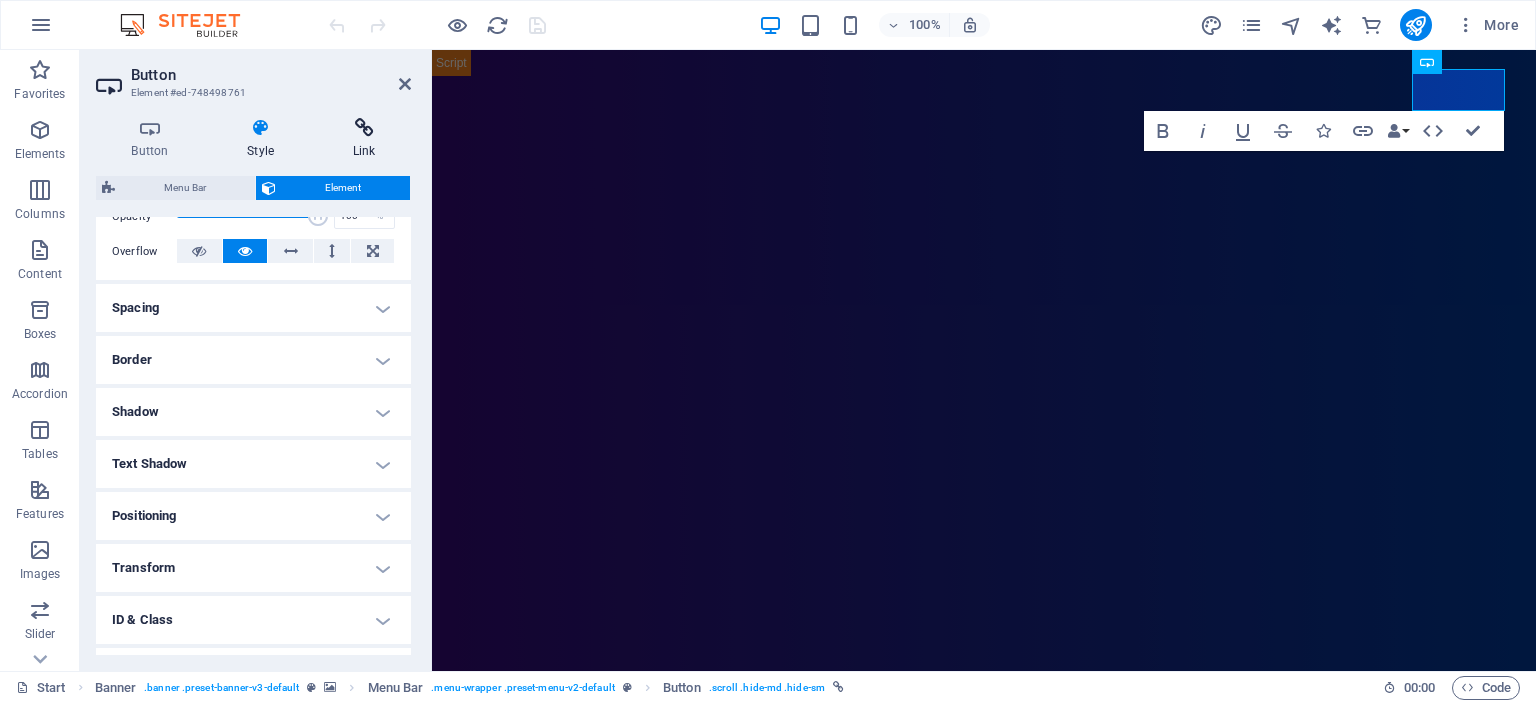 click at bounding box center [364, 128] 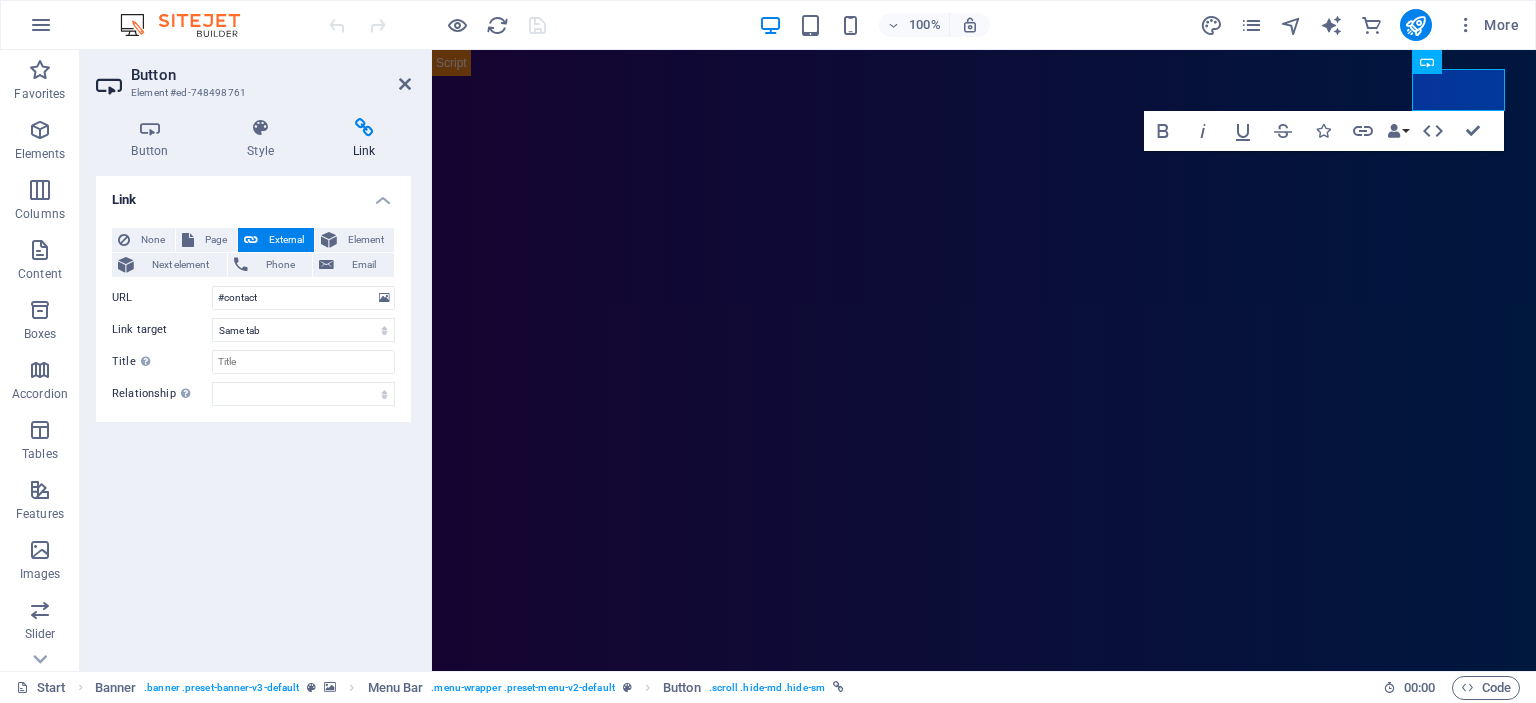 click on "None Page External Element Next element Phone Email Page Start Portfolio Jobs Jobs 1 Legal Notice Privacy free package login Element
URL #contact Phone Email Link target New tab Same tab Overlay Title Additional link description, should not be the same as the link text. The title is most often shown as a tooltip text when the mouse moves over the element. Leave empty if uncertain. Relationship Sets the  relationship of this link to the link target . For example, the value "nofollow" instructs search engines not to follow the link. Can be left empty. alternate author bookmark external help license next nofollow noreferrer noopener prev search tag" at bounding box center [253, 317] 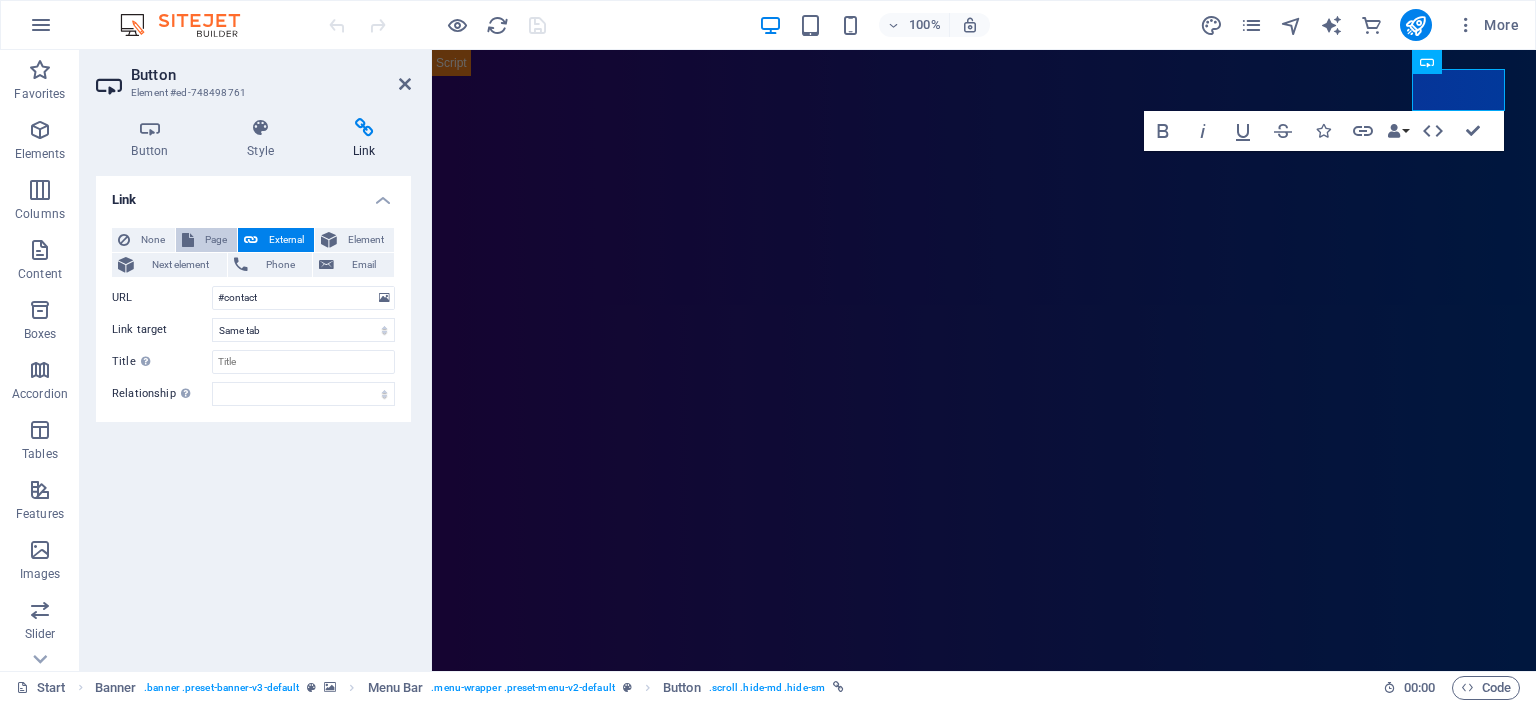 click on "Page" at bounding box center [215, 240] 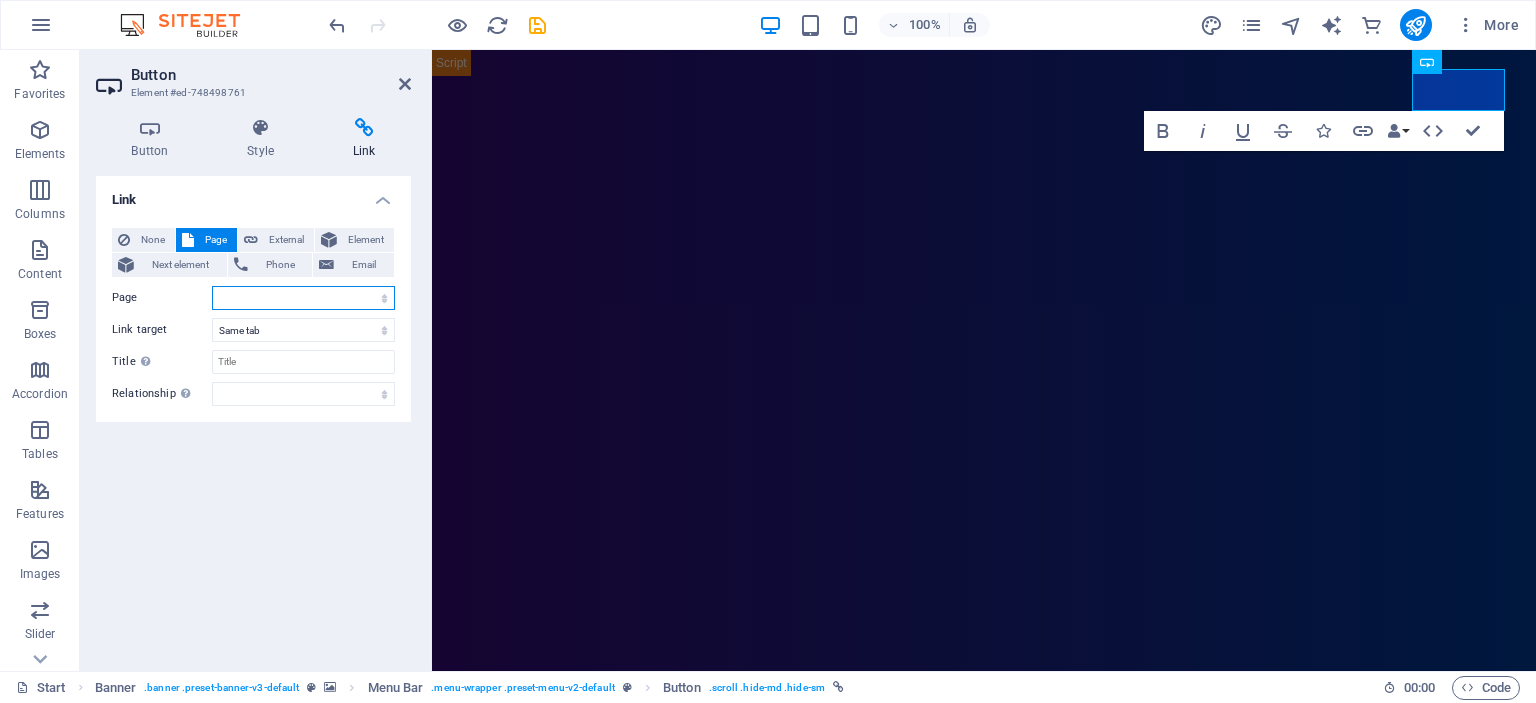 click on "Start Portfolio Jobs Jobs 1 Legal Notice Privacy free package login" at bounding box center [303, 298] 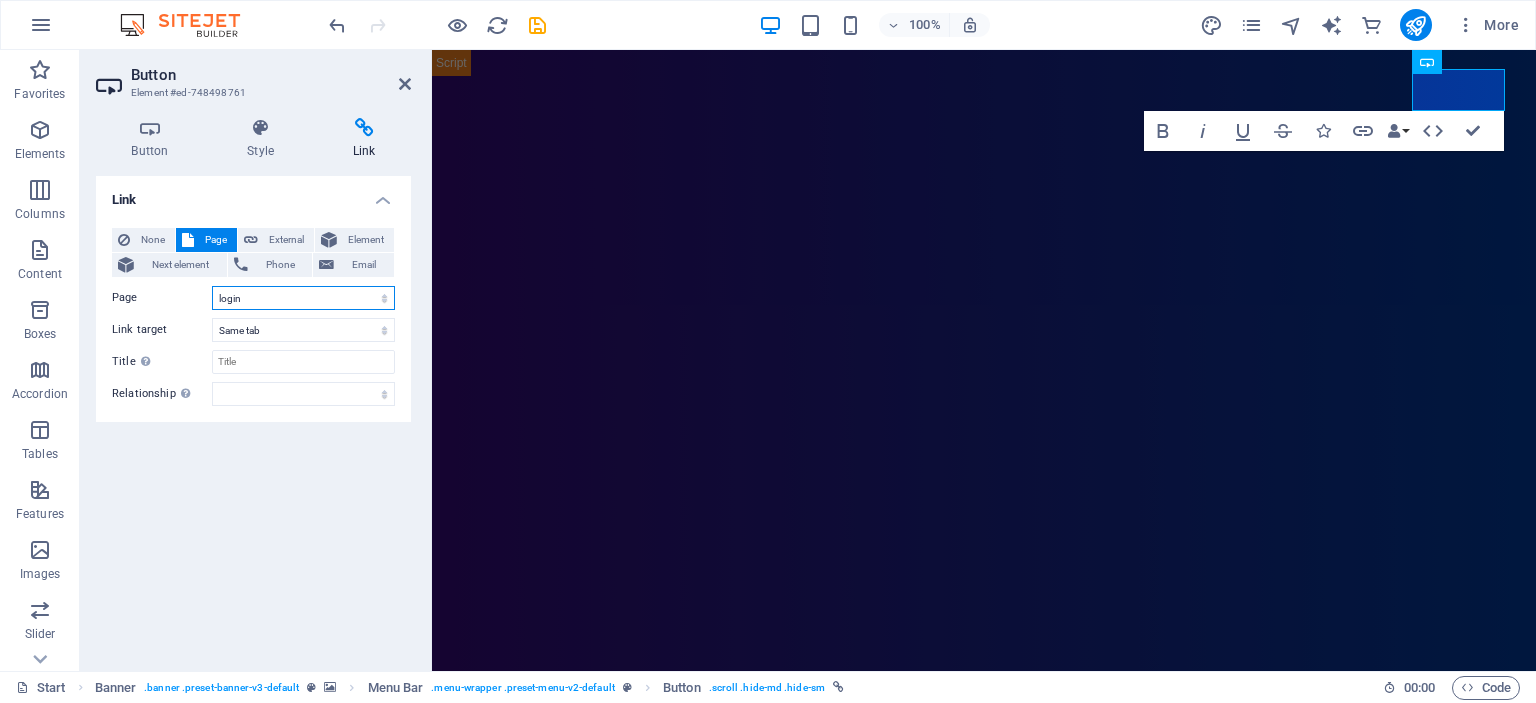 click on "Start Portfolio Jobs Jobs 1 Legal Notice Privacy free package login" at bounding box center [303, 298] 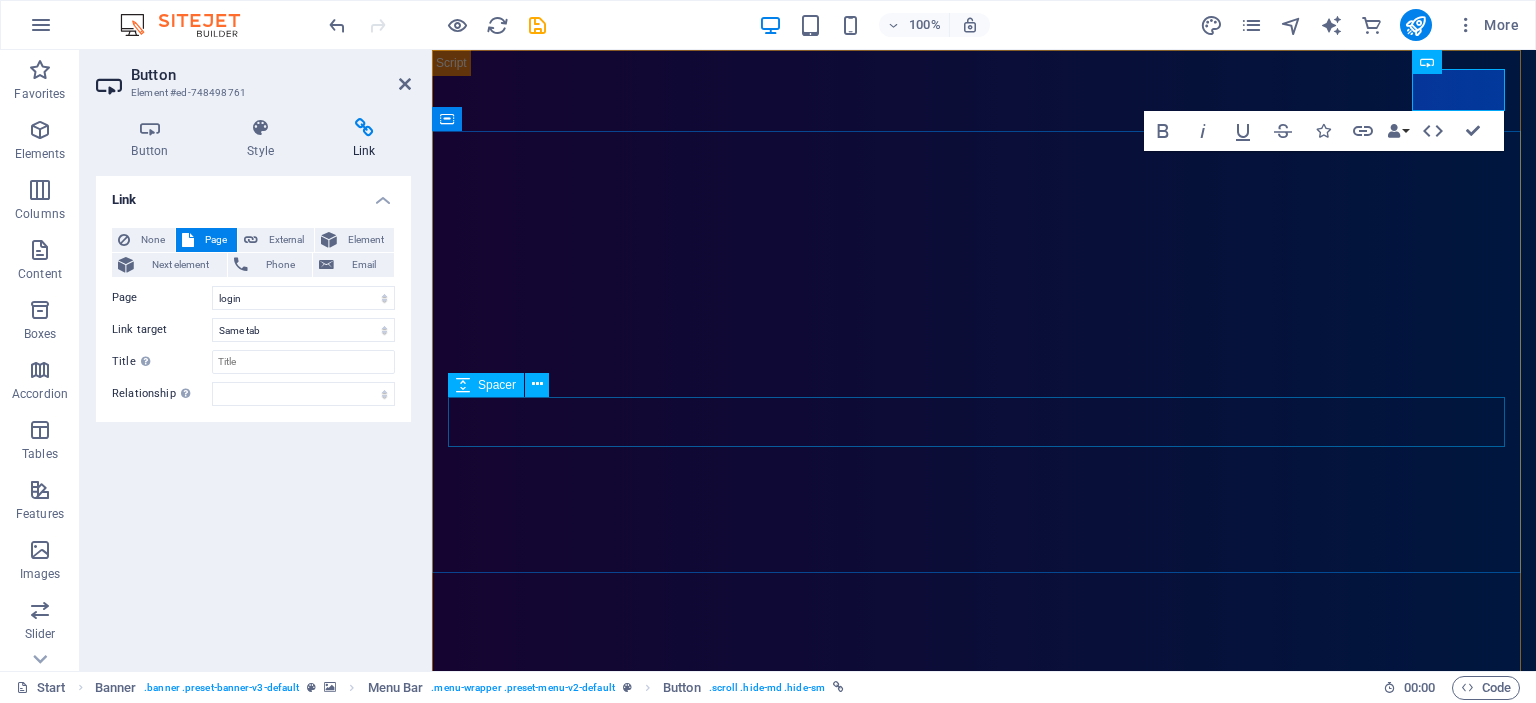 click at bounding box center [984, 1241] 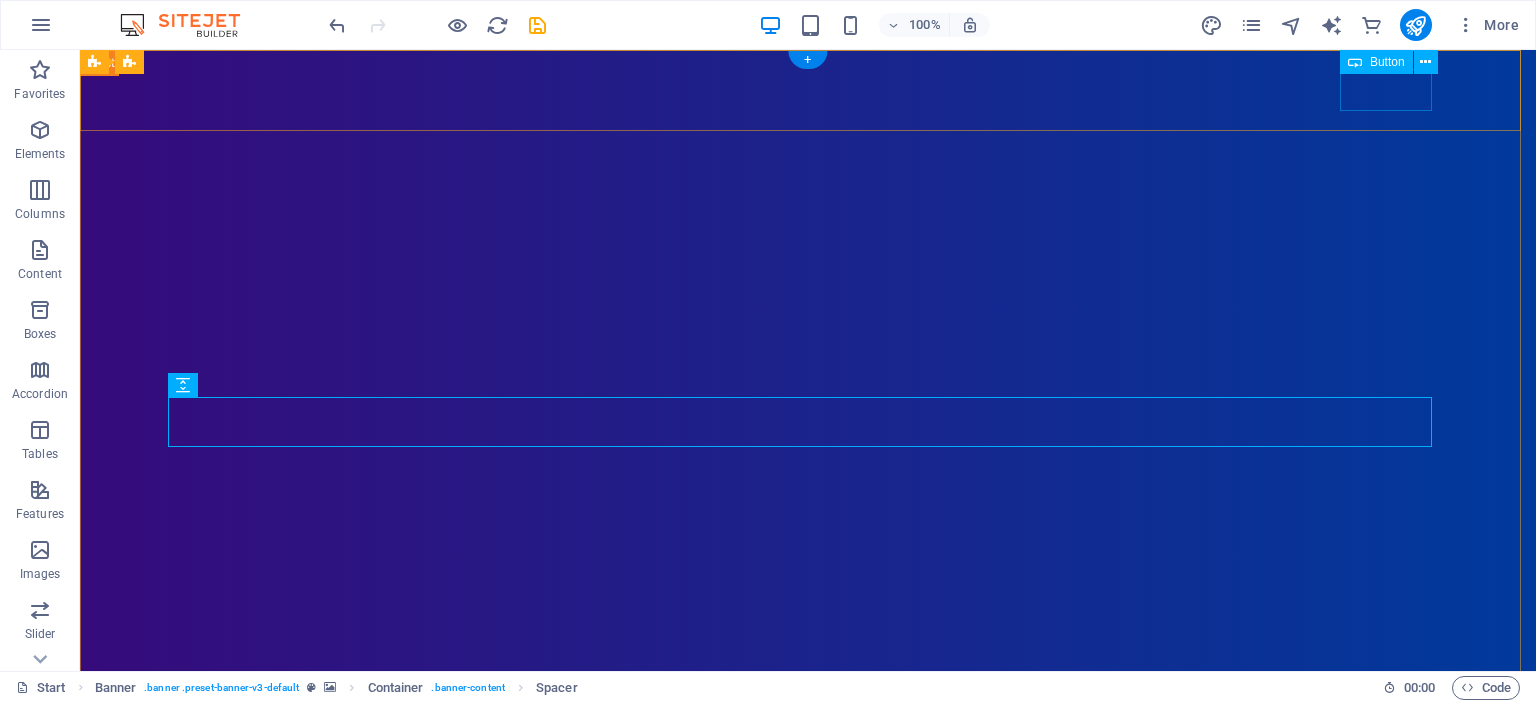 click on "문의하기" at bounding box center (808, 928) 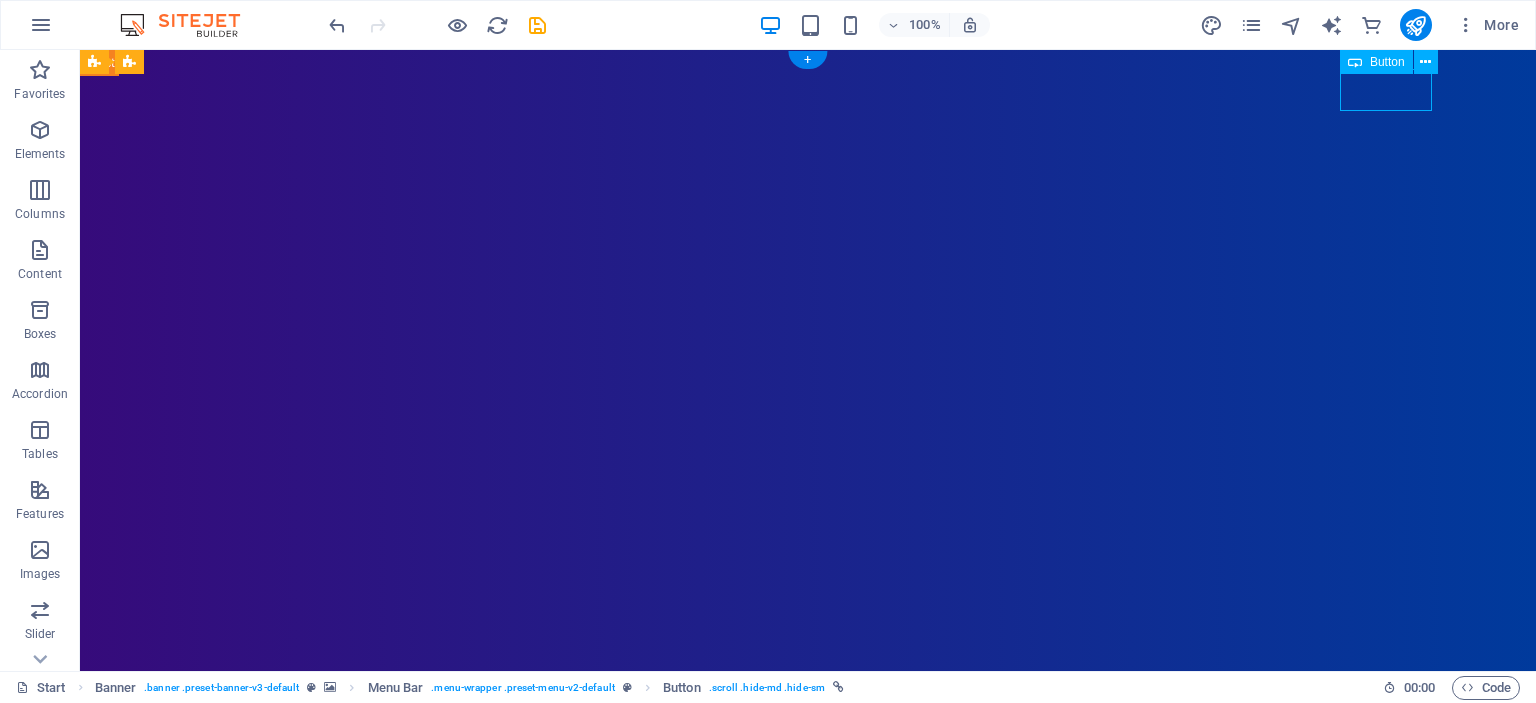 click on "문의하기" at bounding box center [808, 928] 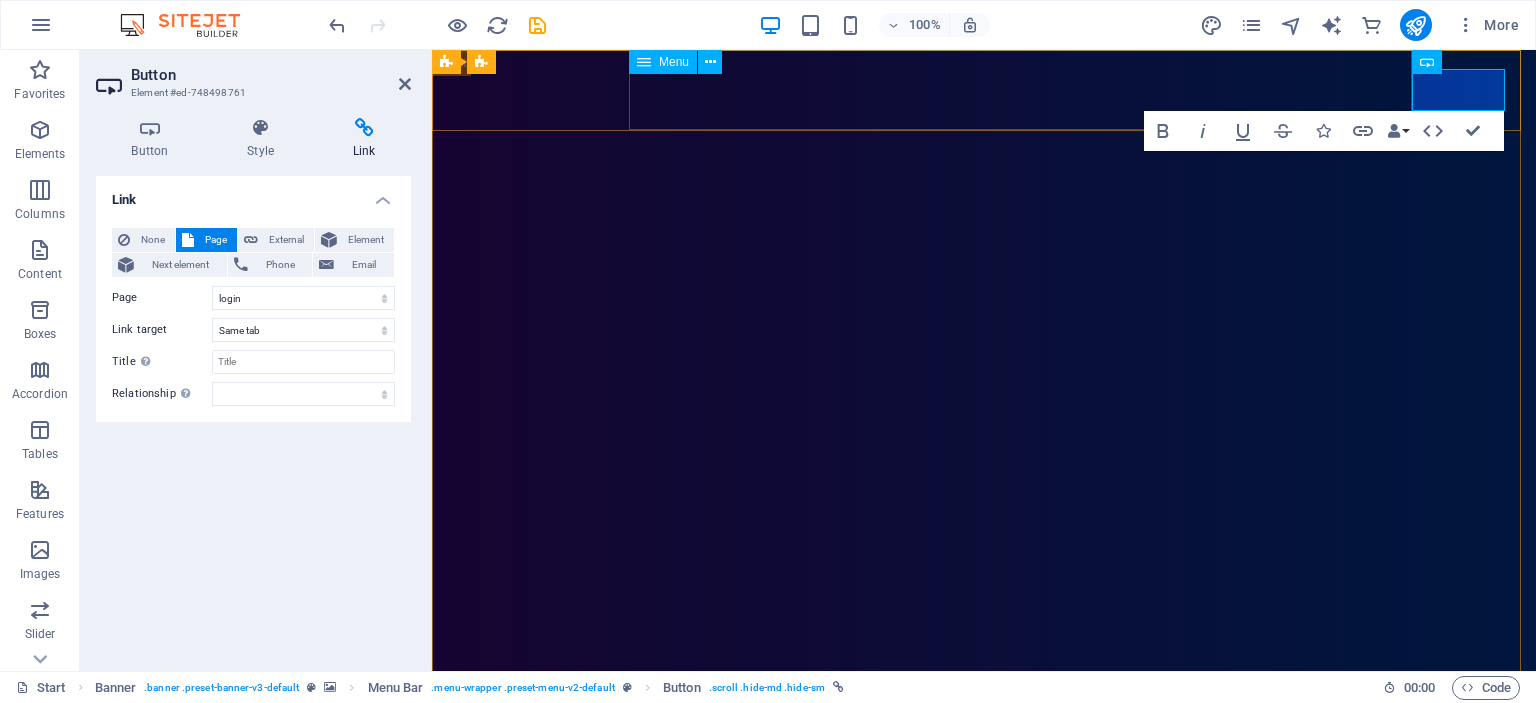 type 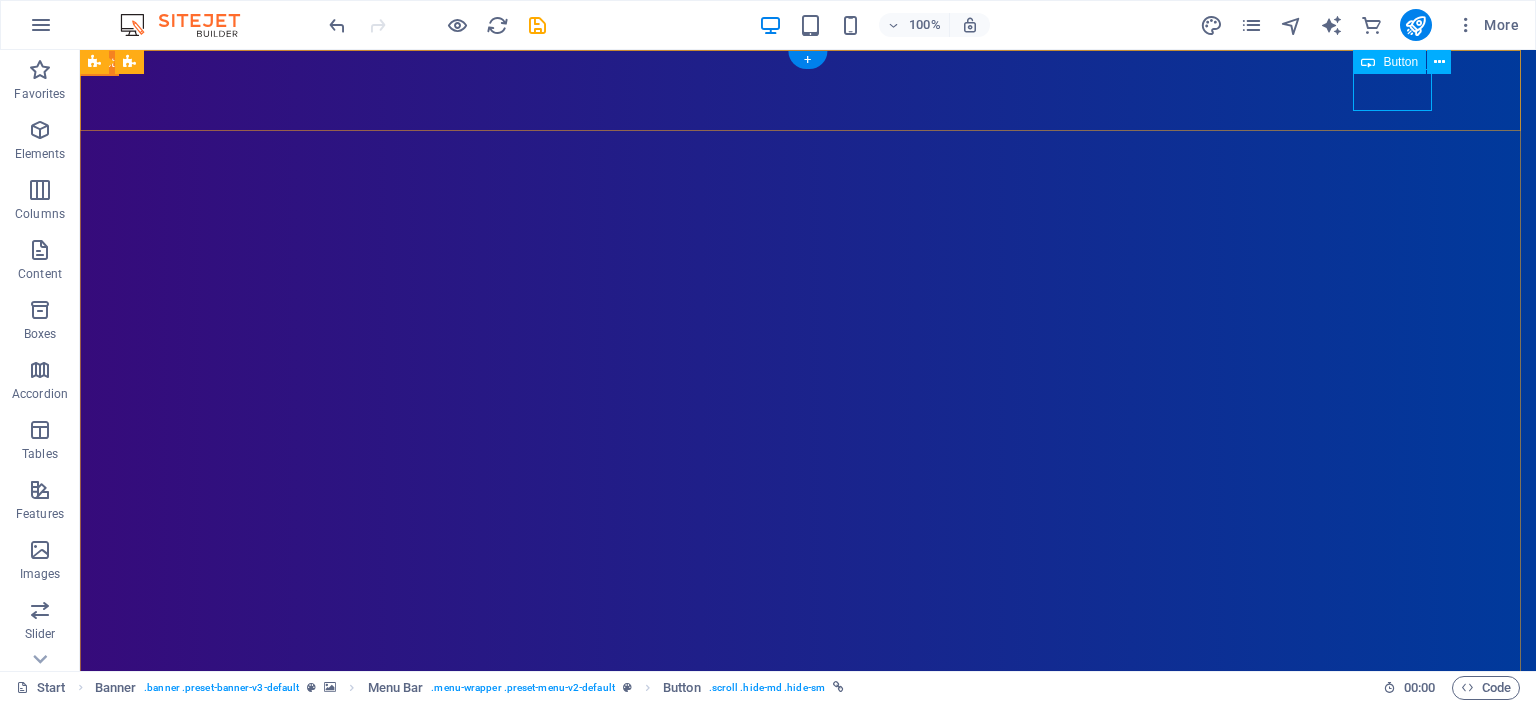 click on "Login" at bounding box center (808, 928) 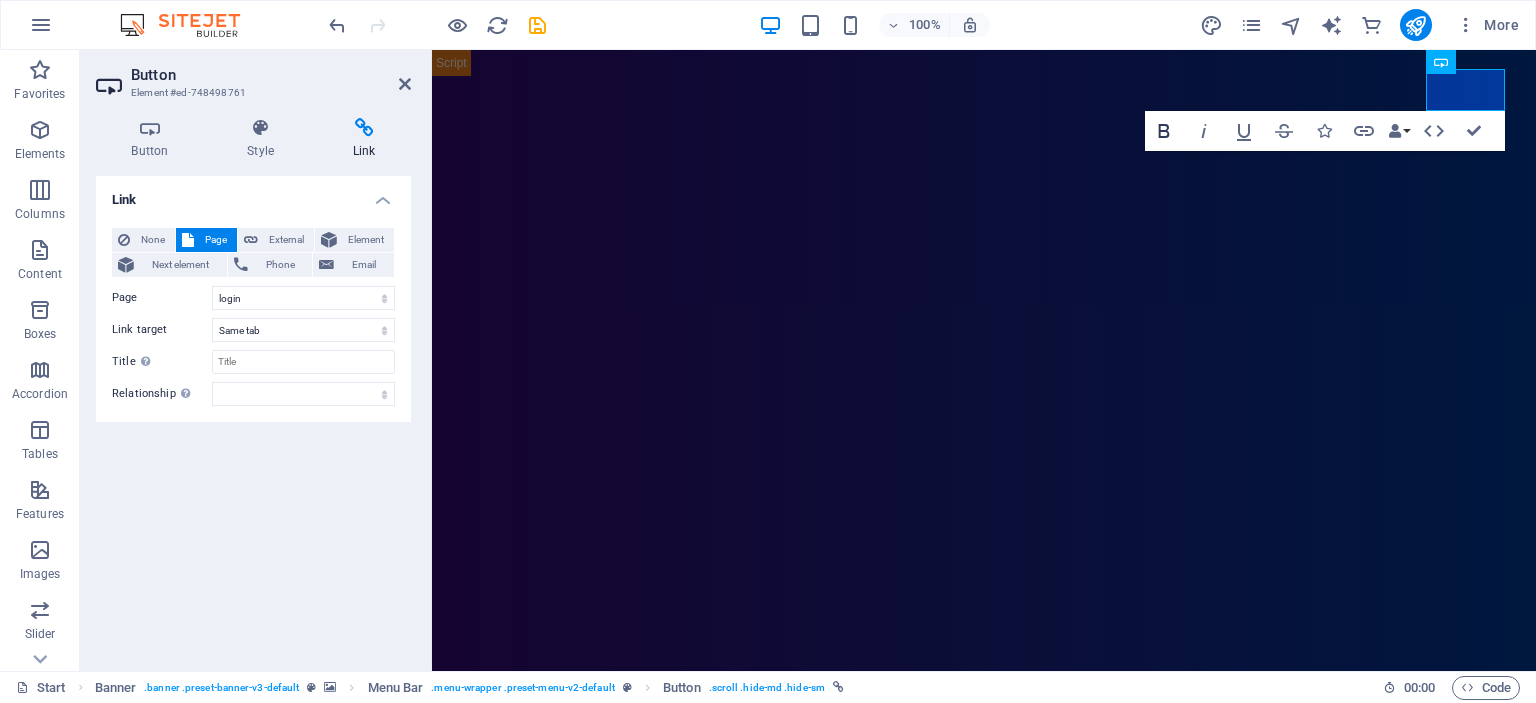 click 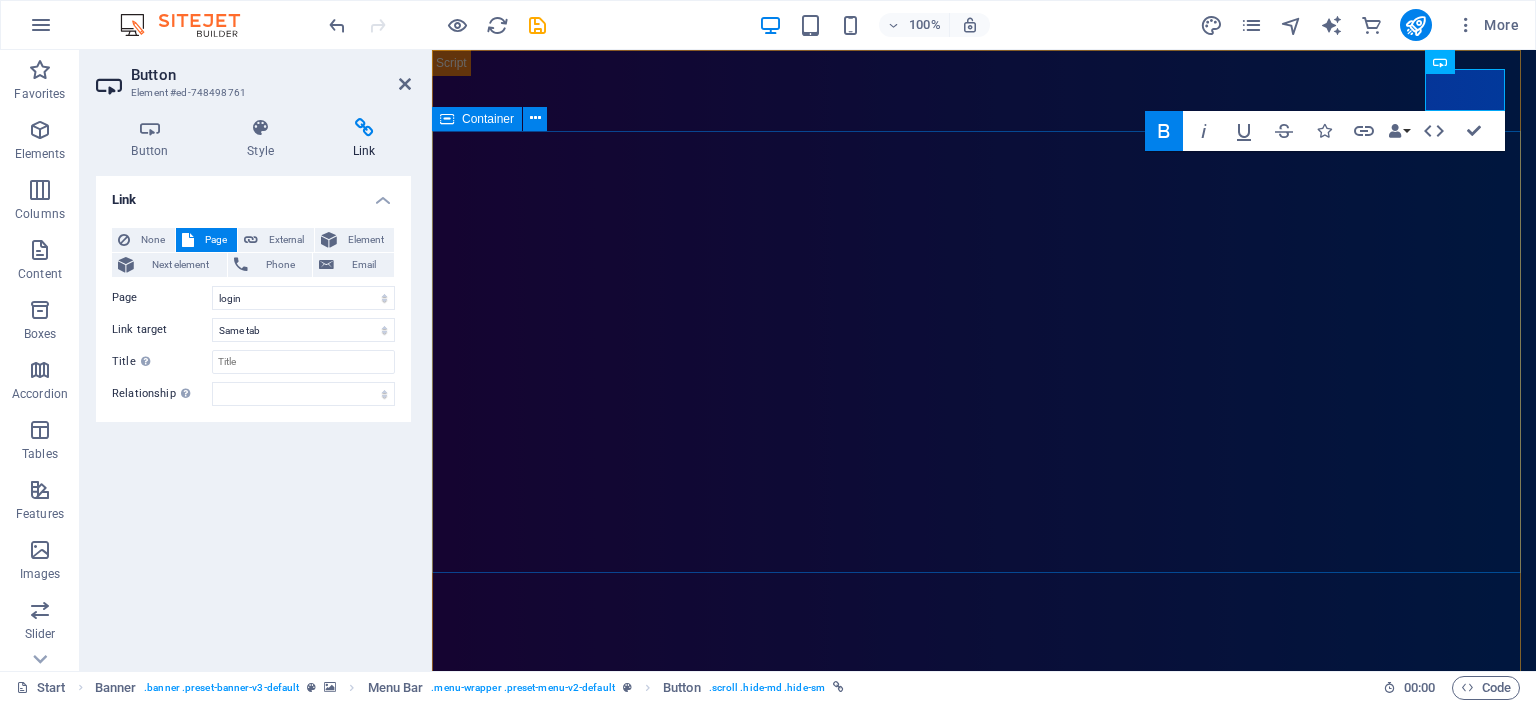 click on "INQU 끝없이 질문하고 도전하는 기업, INQU" at bounding box center [984, 1171] 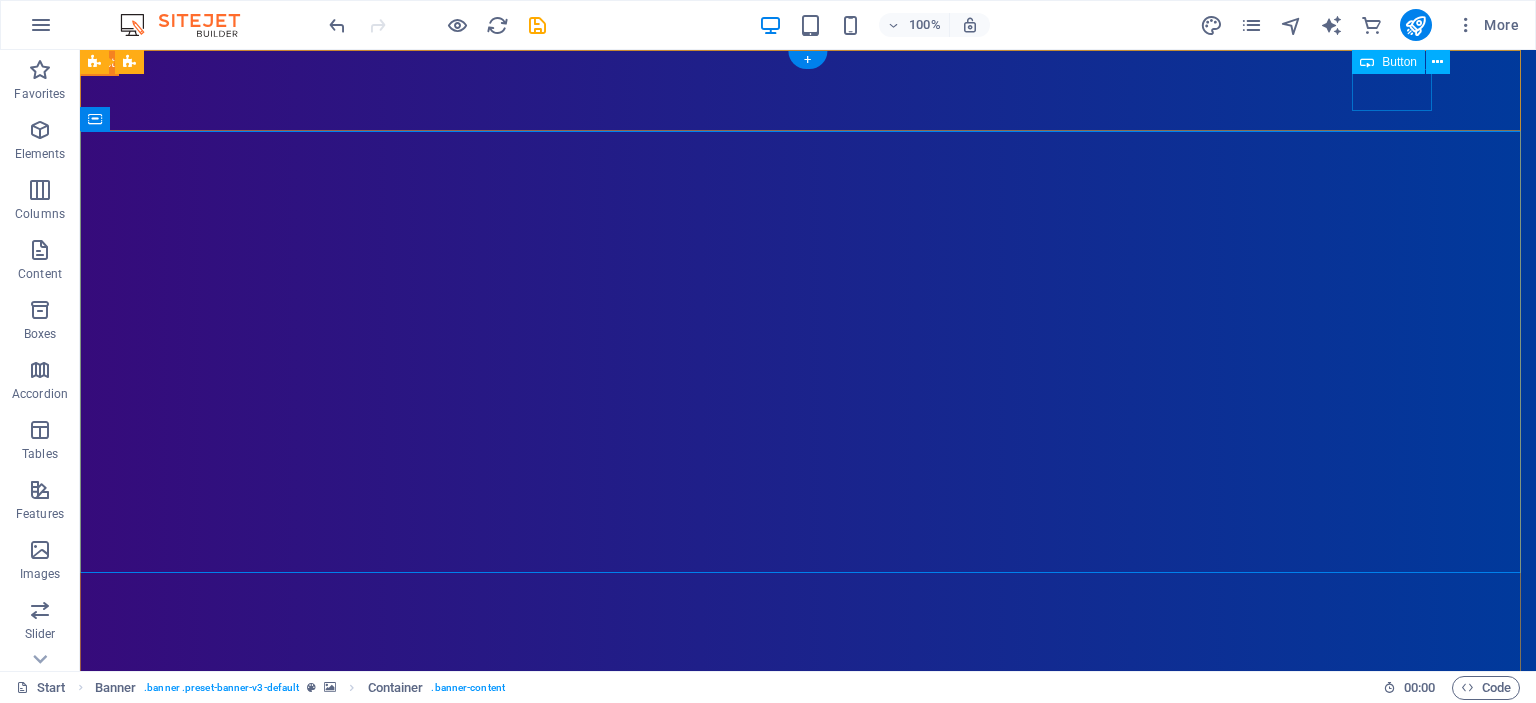 click on "Login" at bounding box center [808, 928] 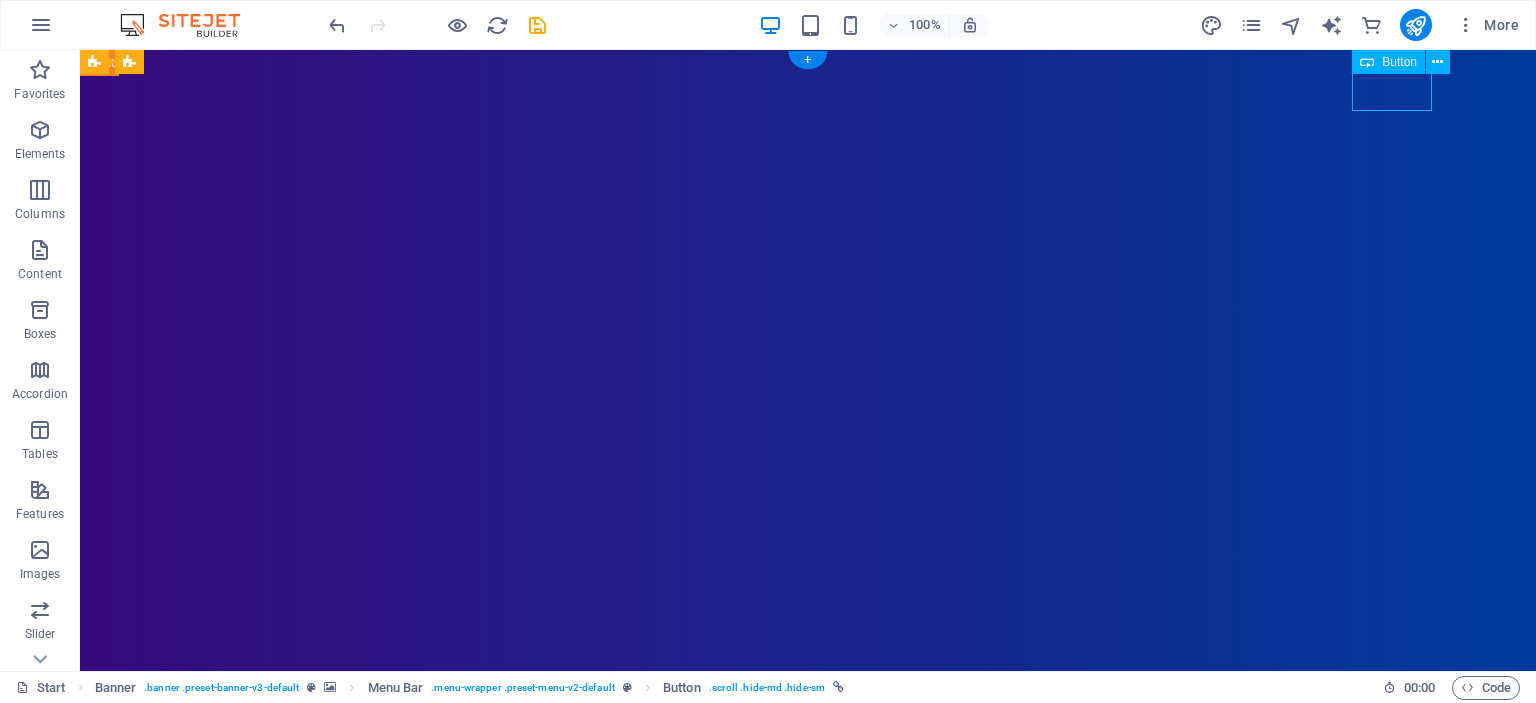 click on "Login" at bounding box center [808, 928] 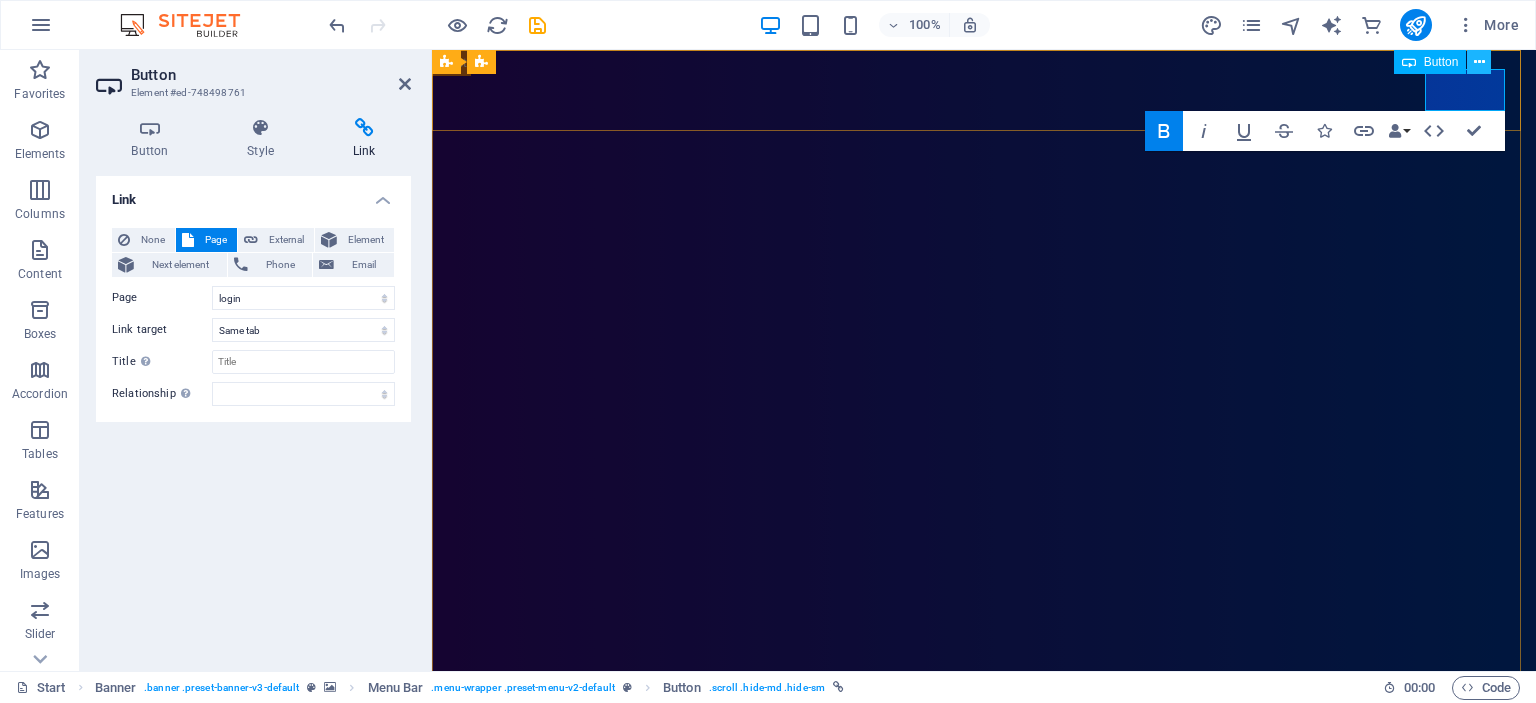 click at bounding box center (1479, 62) 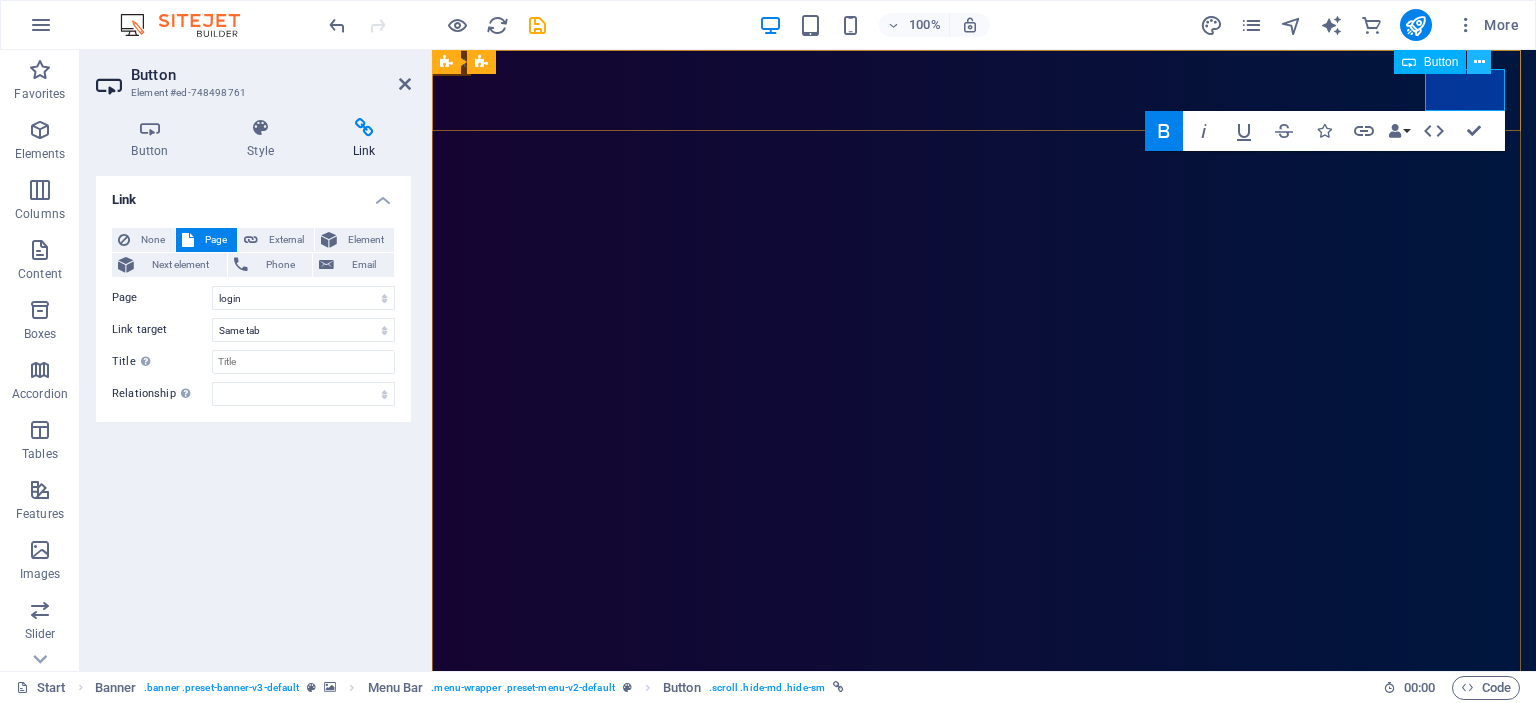 click at bounding box center (1479, 62) 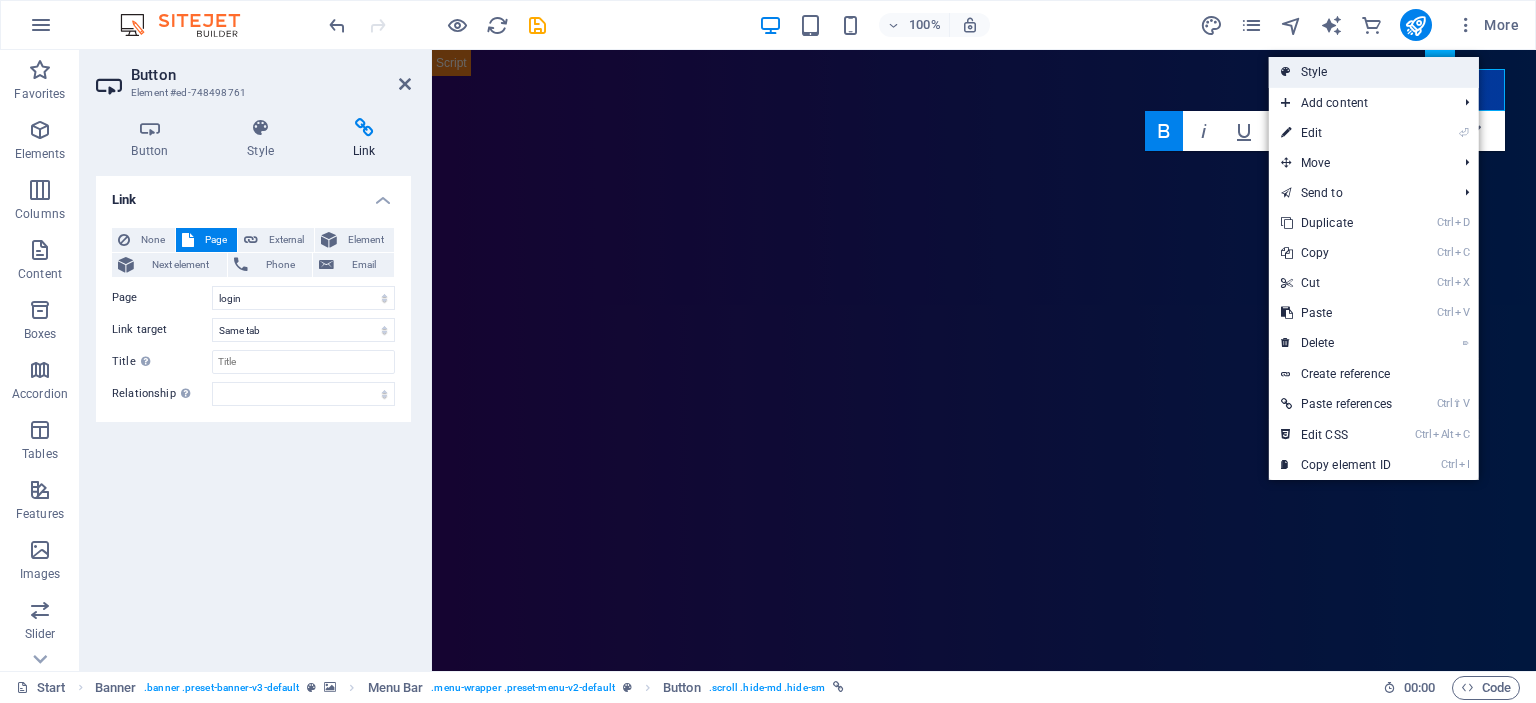 click on "Style" at bounding box center [1374, 72] 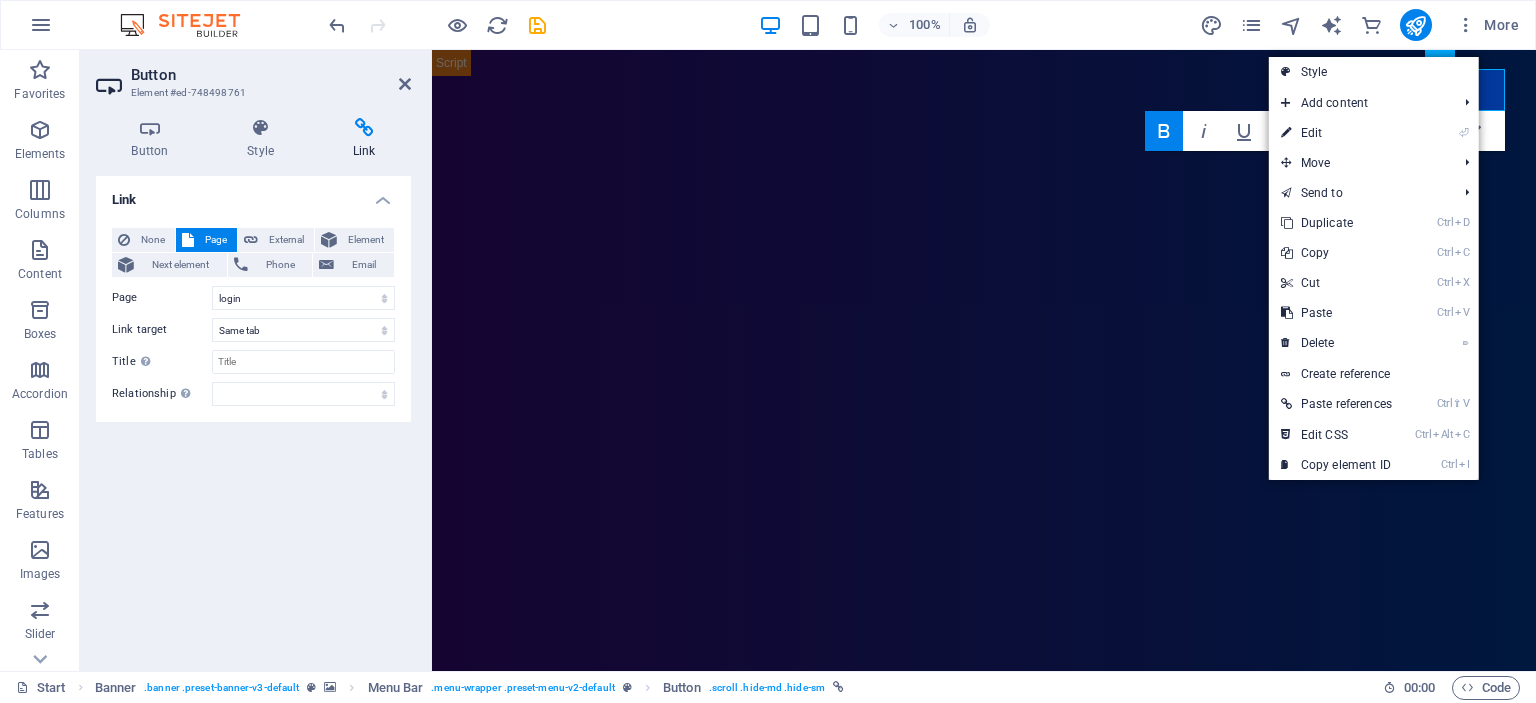 select on "rem" 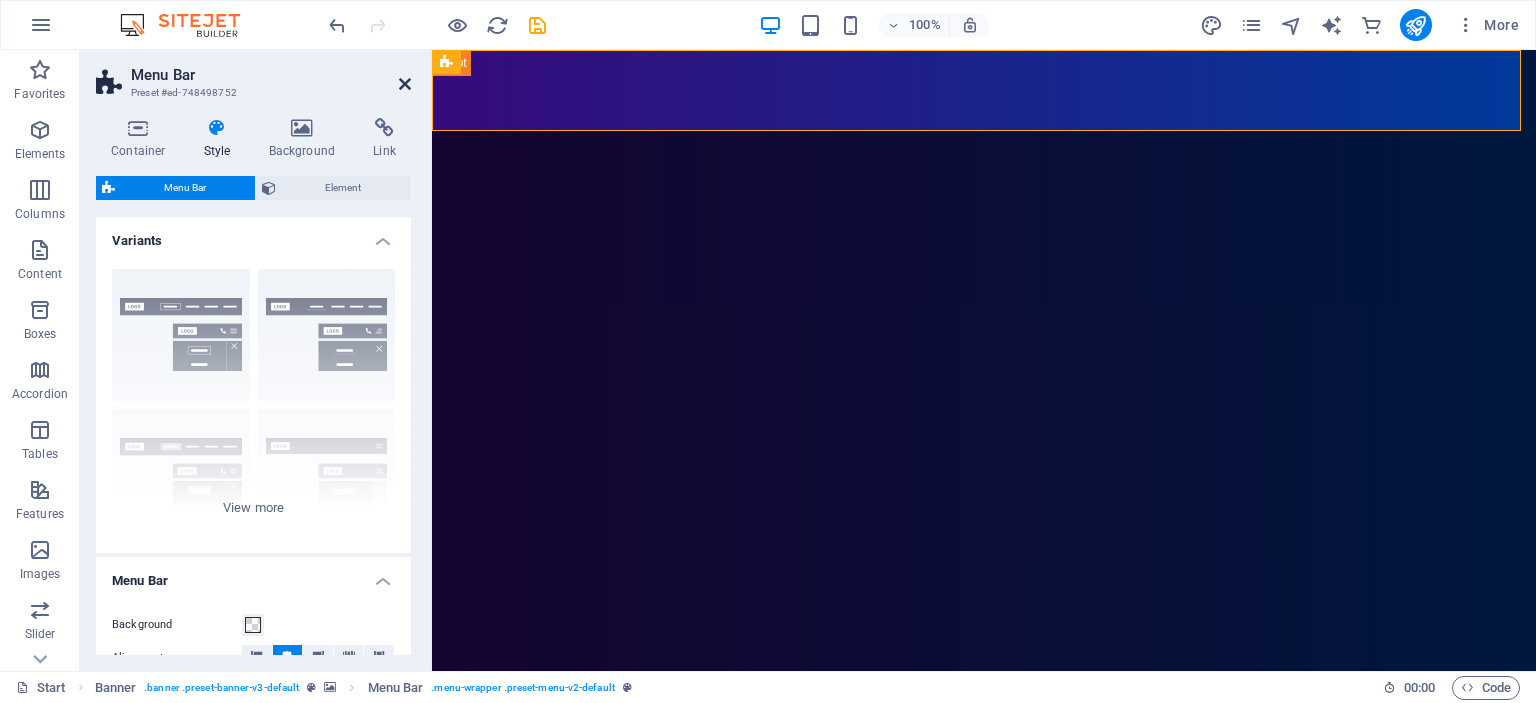 click at bounding box center (405, 84) 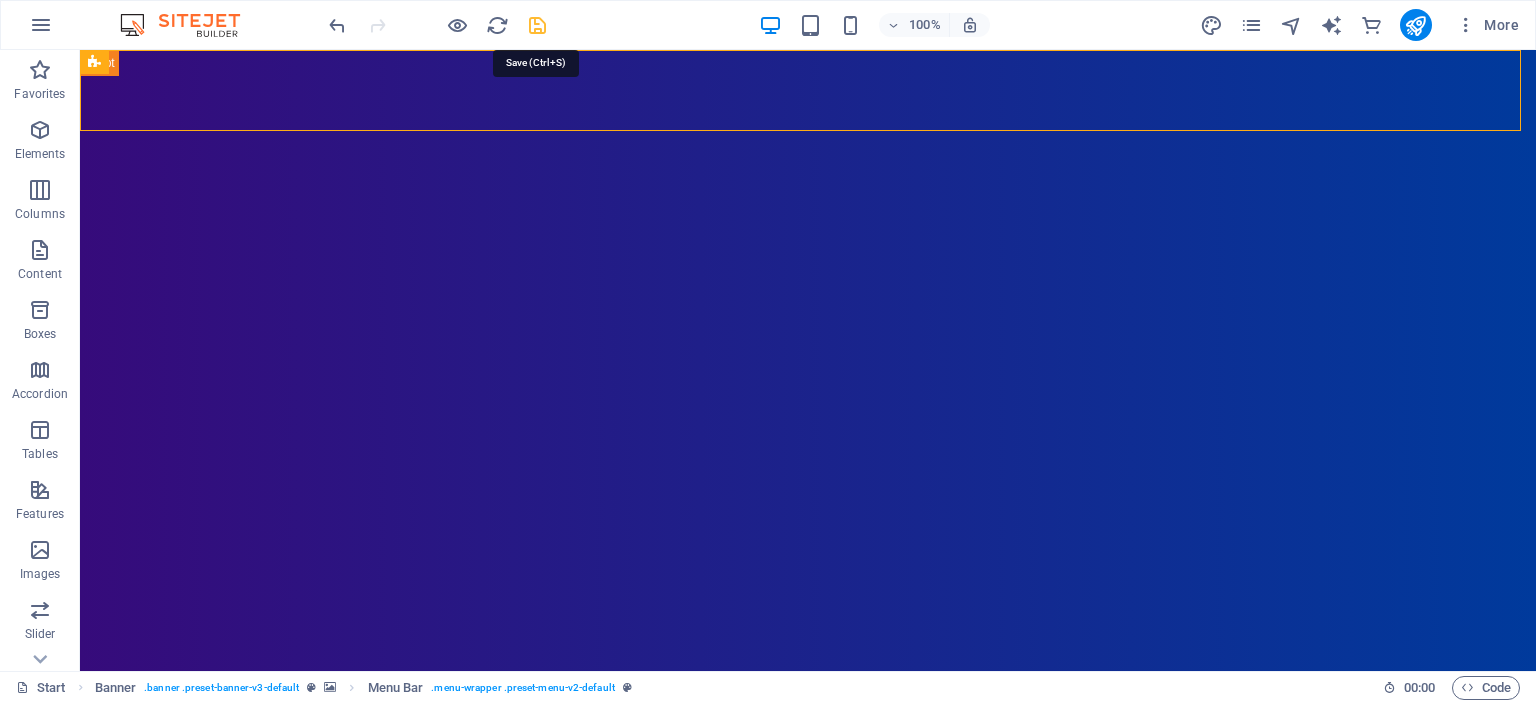click at bounding box center (537, 25) 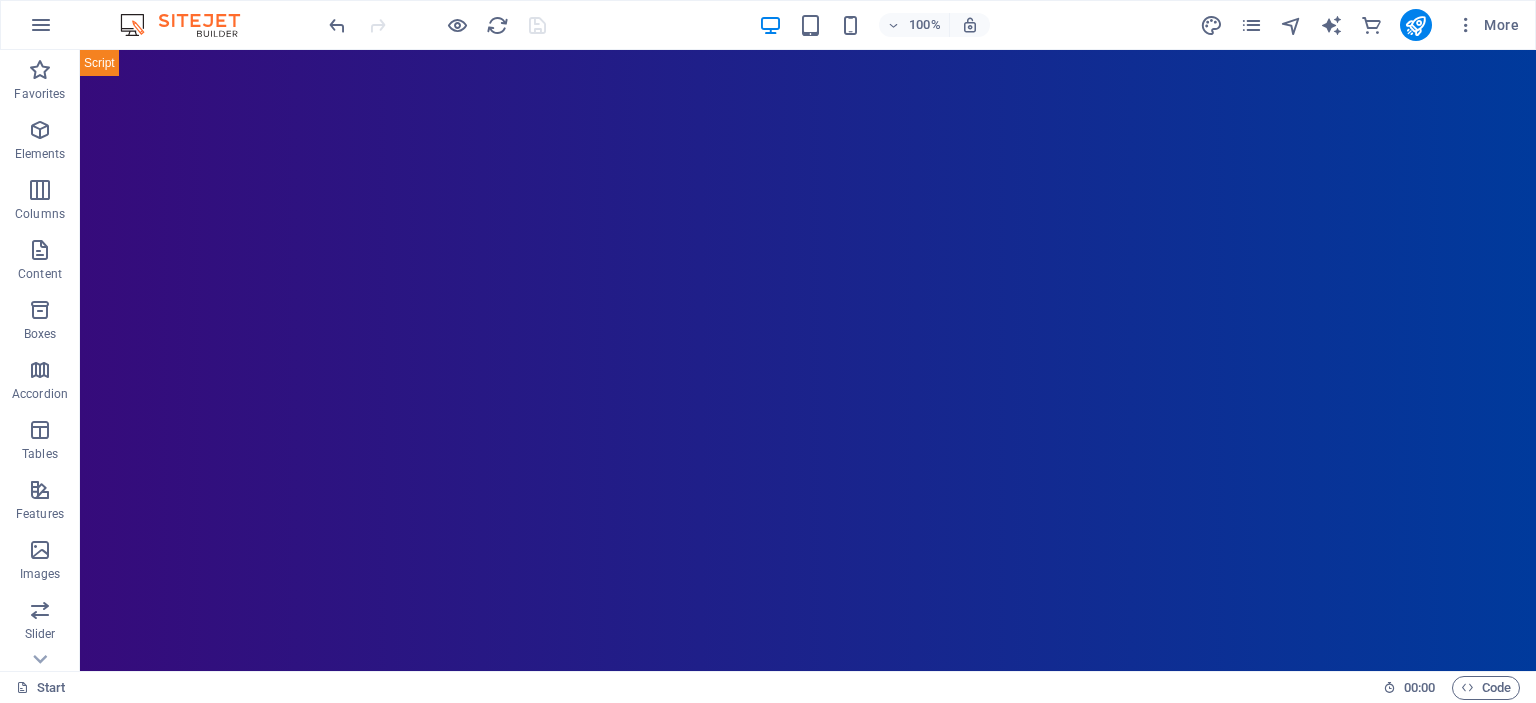 click on "More" at bounding box center (1363, 25) 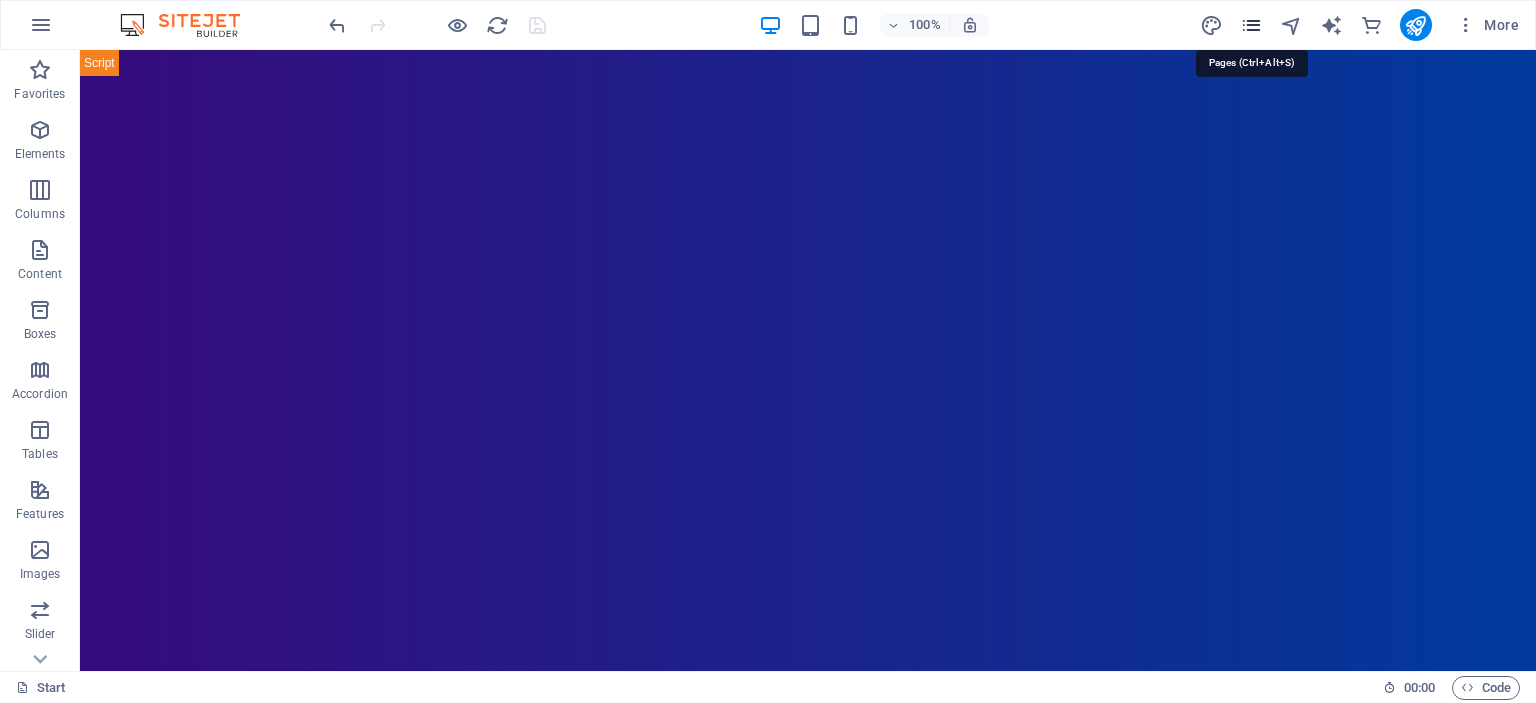 click at bounding box center [1251, 25] 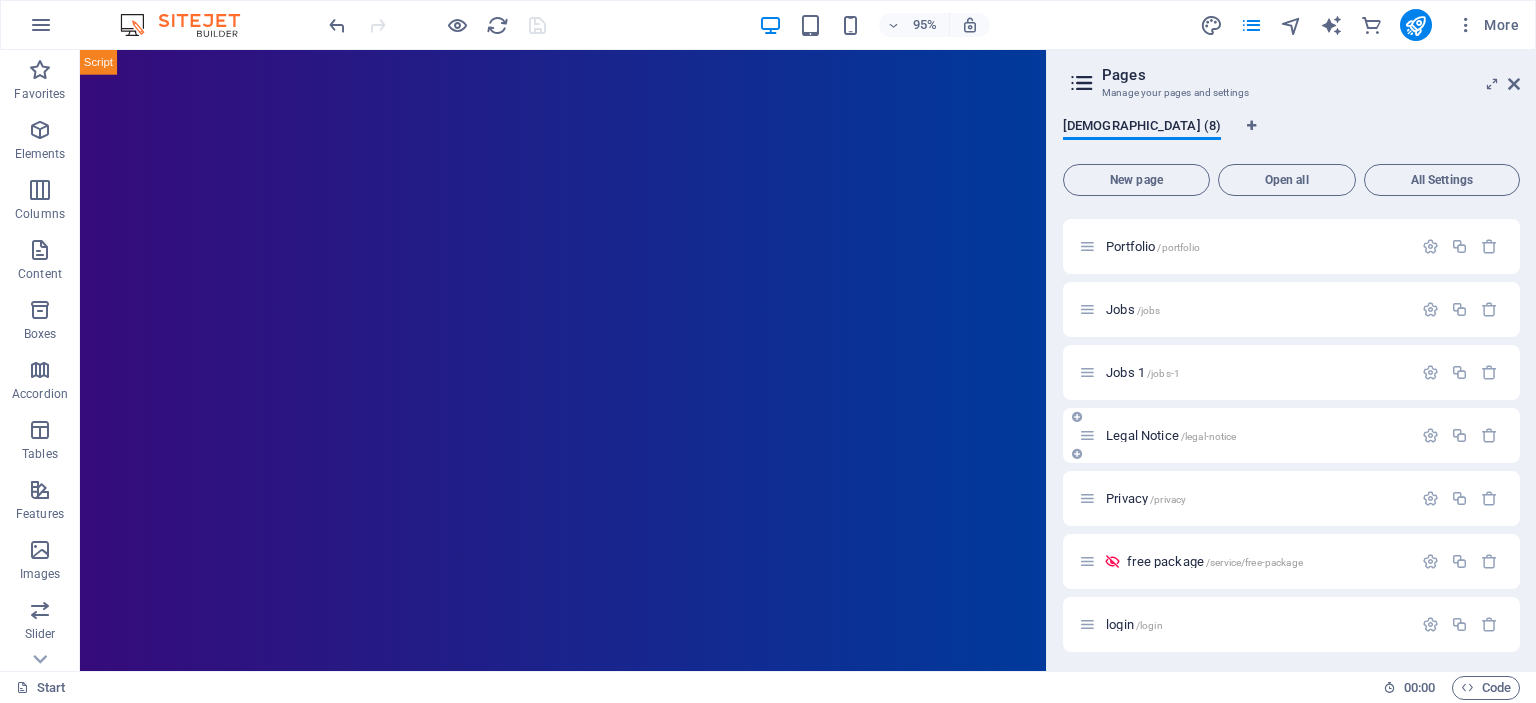 scroll, scrollTop: 60, scrollLeft: 0, axis: vertical 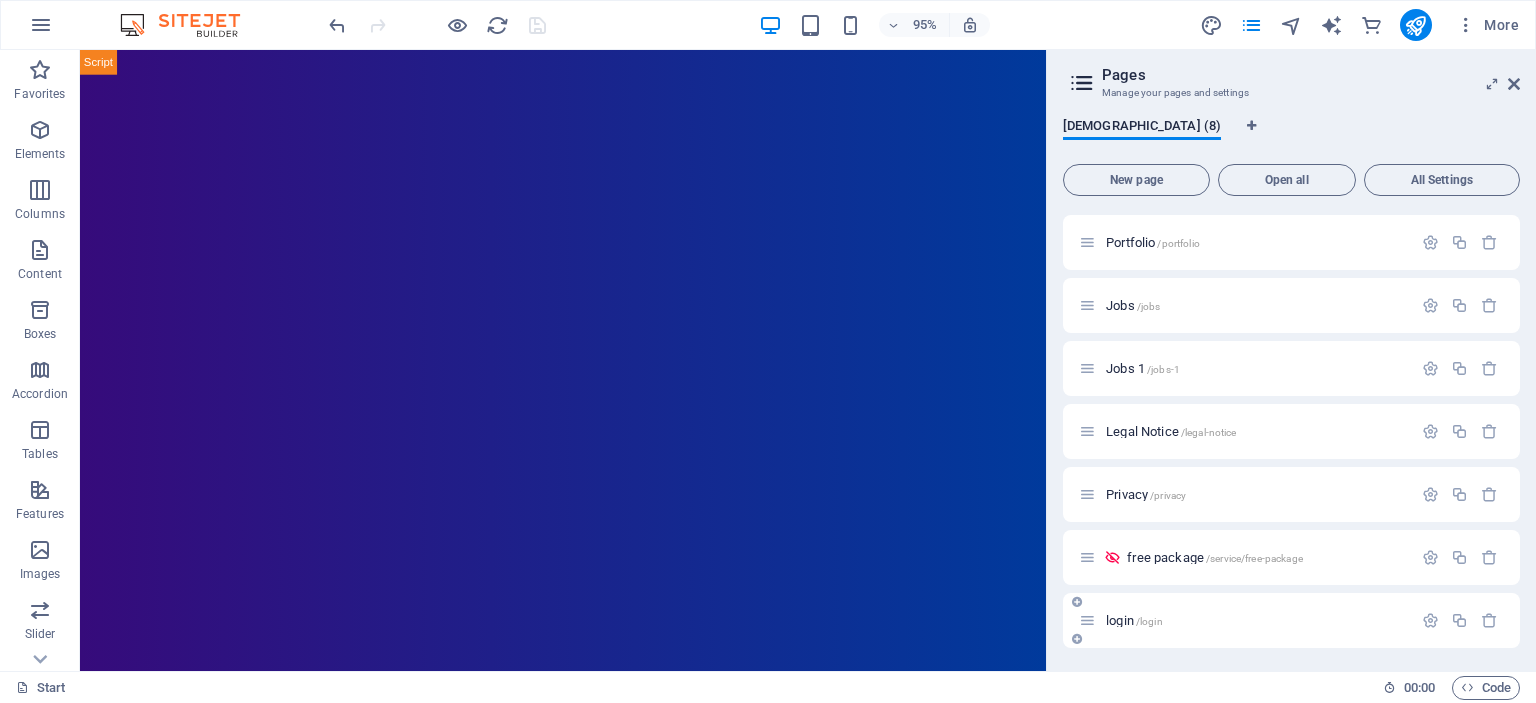 click on "login /login" at bounding box center (1134, 620) 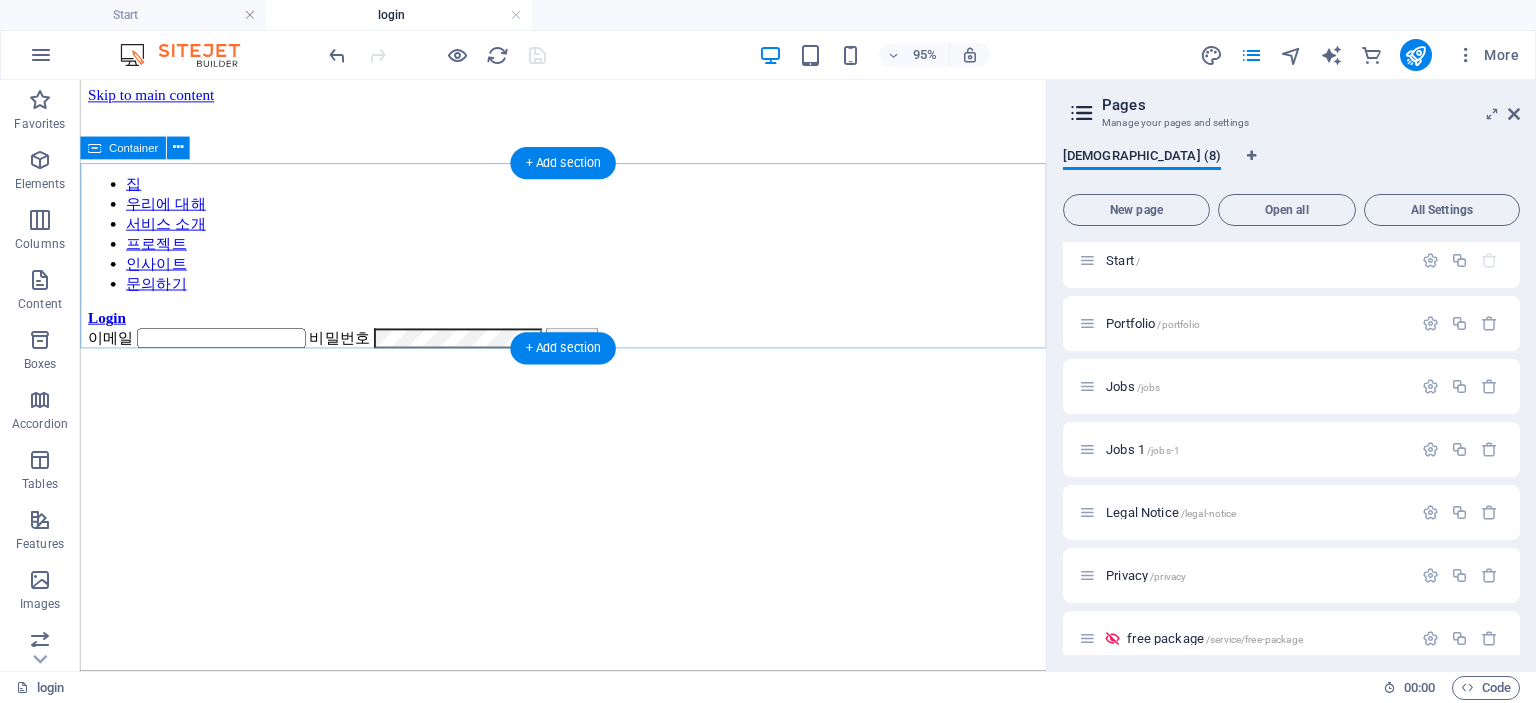 scroll, scrollTop: 0, scrollLeft: 0, axis: both 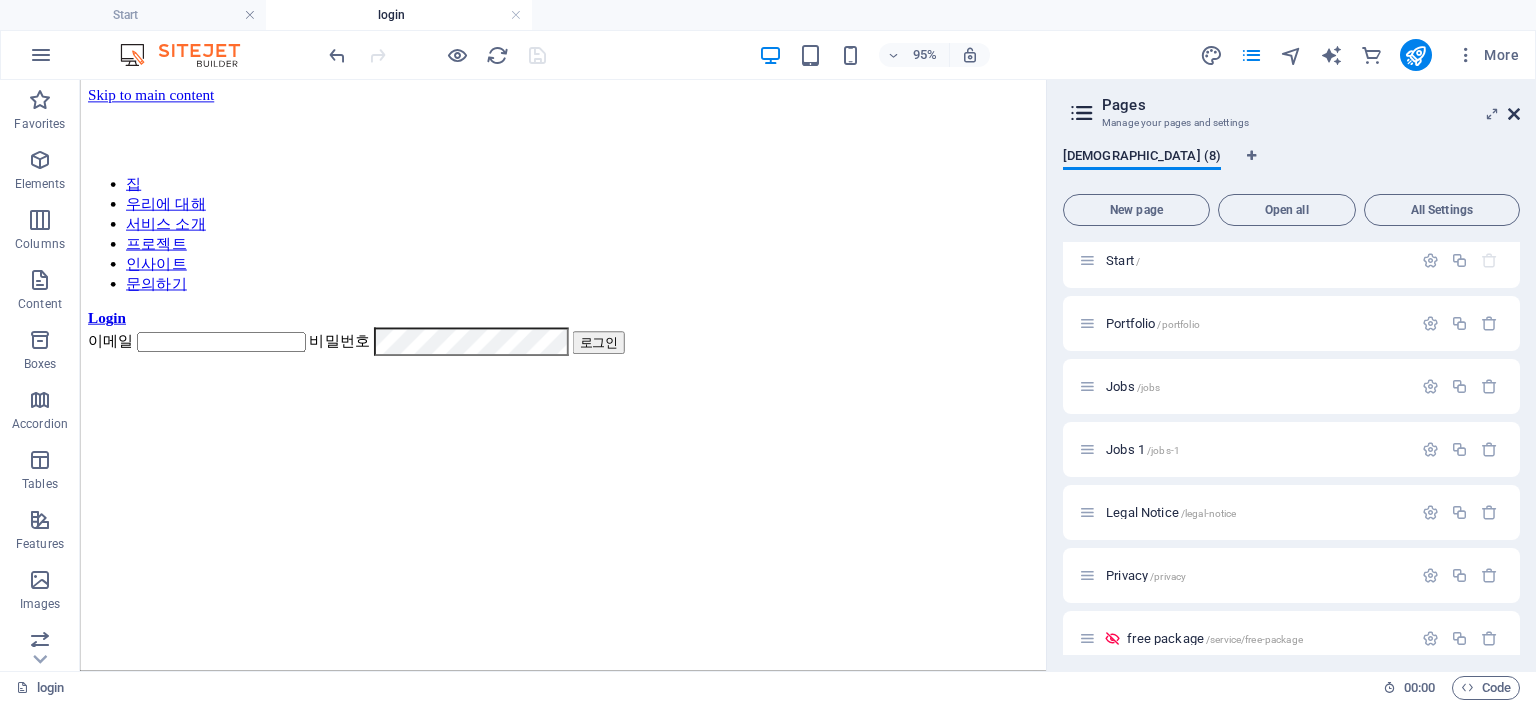 click at bounding box center (1514, 114) 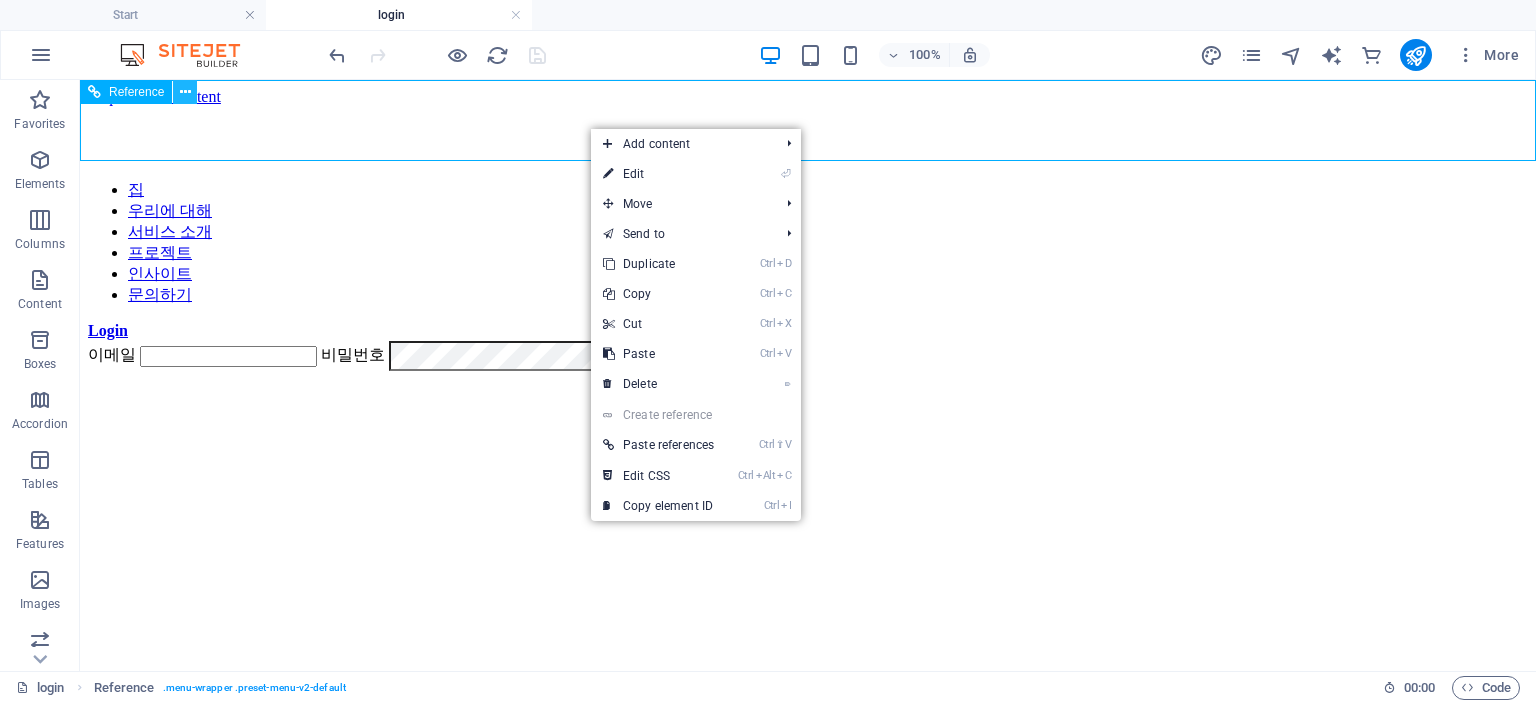 click at bounding box center [185, 92] 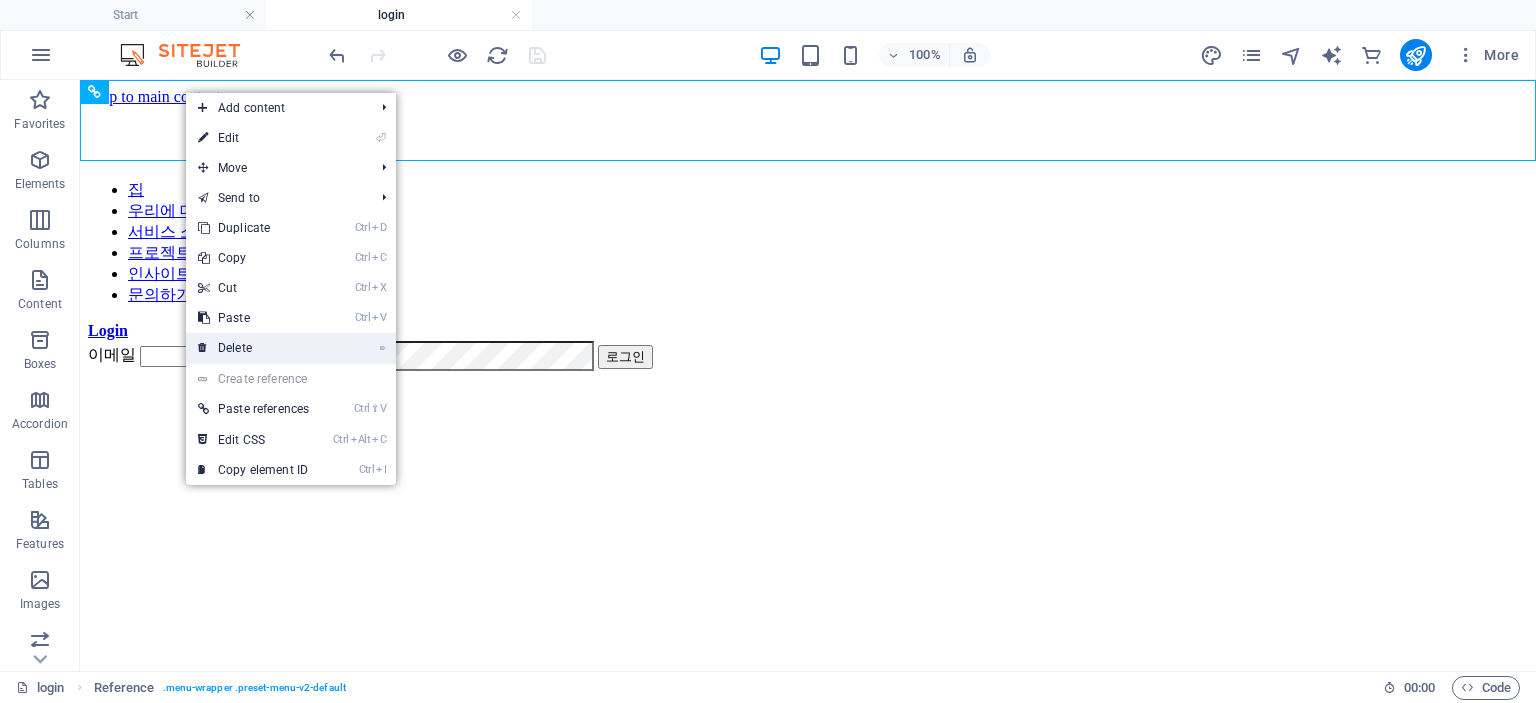 click on "⌦  Delete" at bounding box center (253, 348) 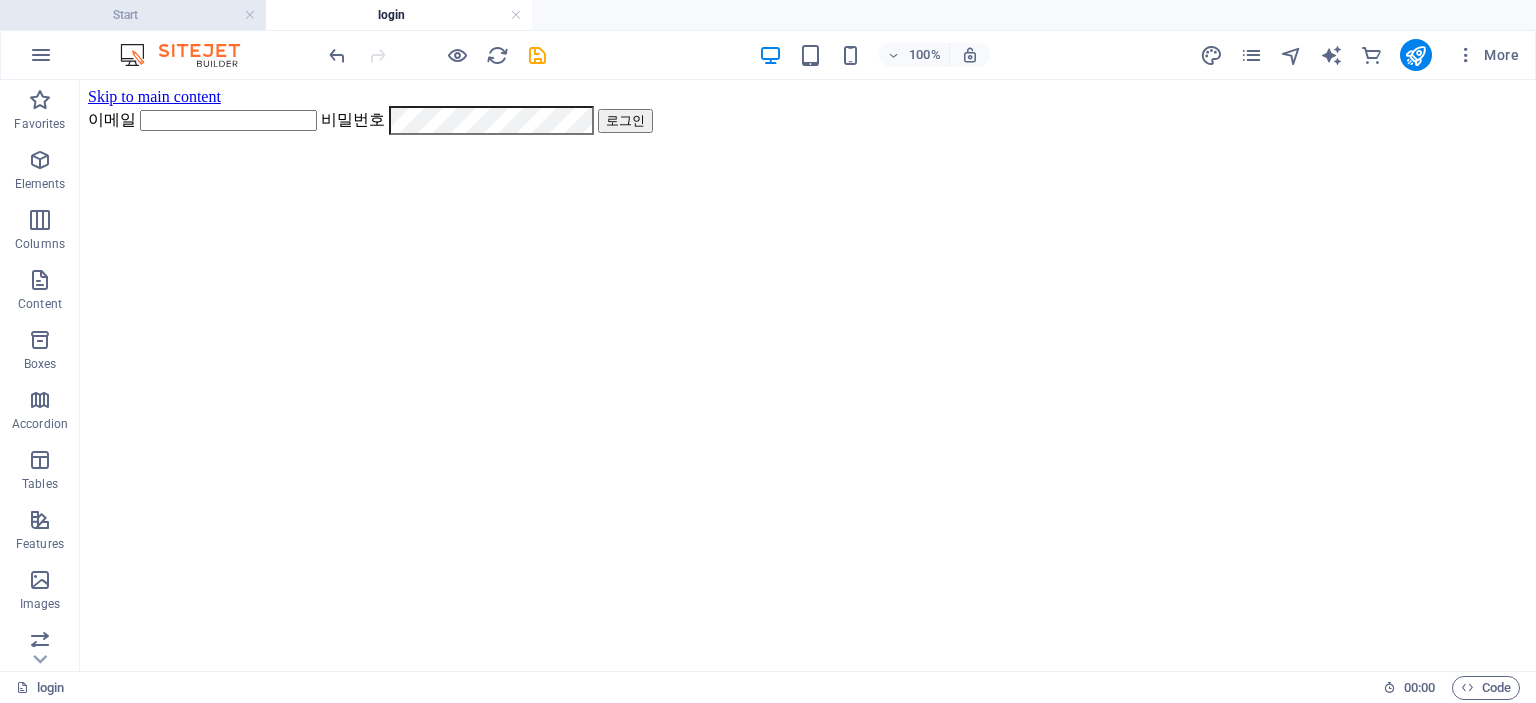 click on "Start" at bounding box center [133, 15] 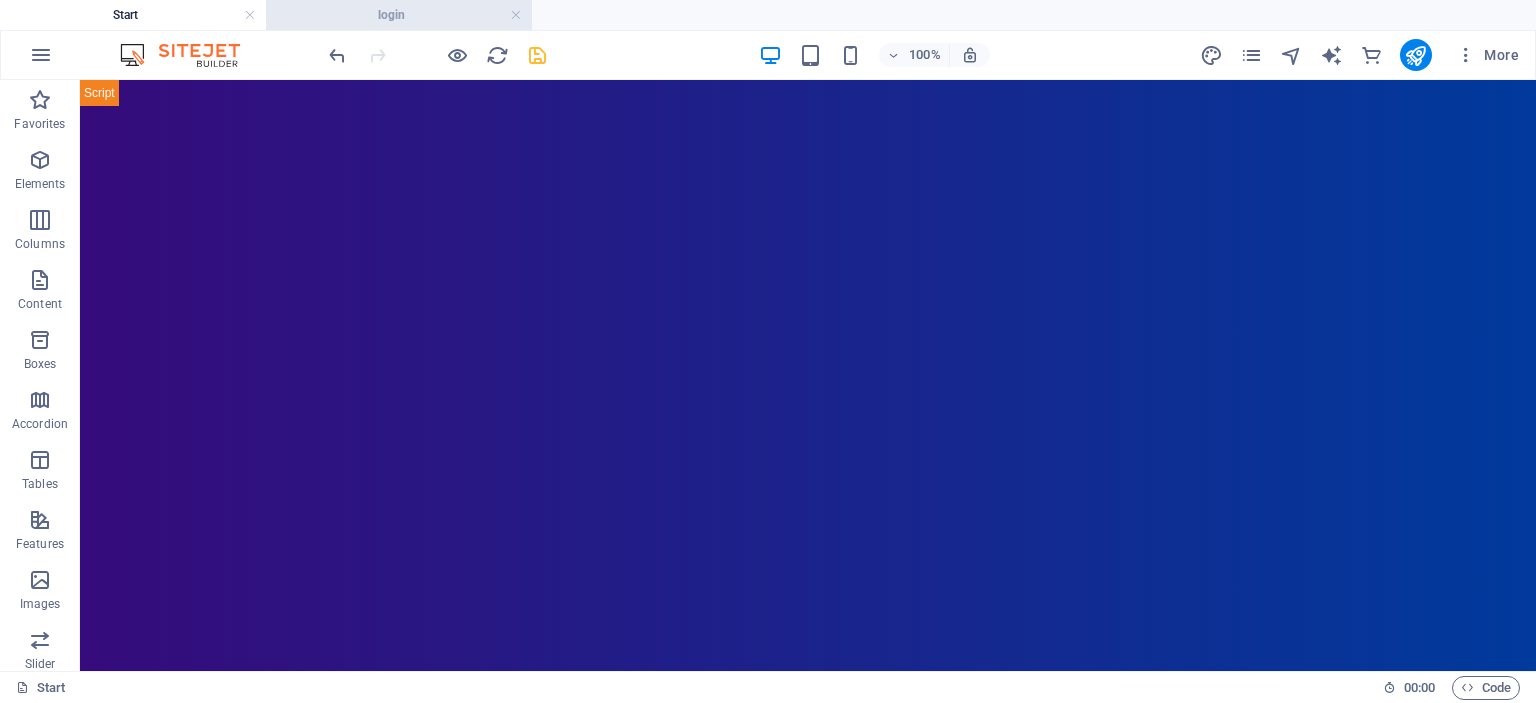 click on "login" at bounding box center (399, 15) 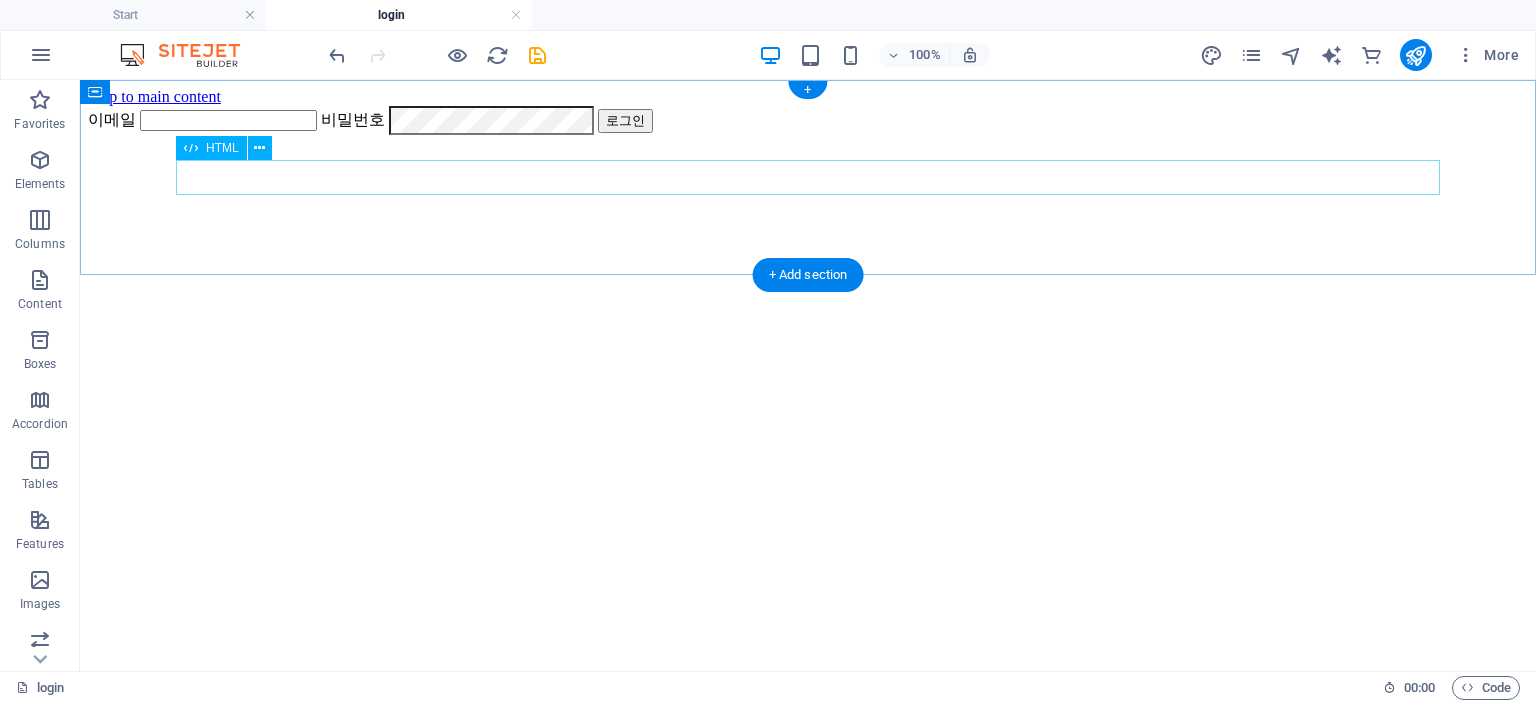 click on "이메일
비밀번호
로그인" at bounding box center (808, 120) 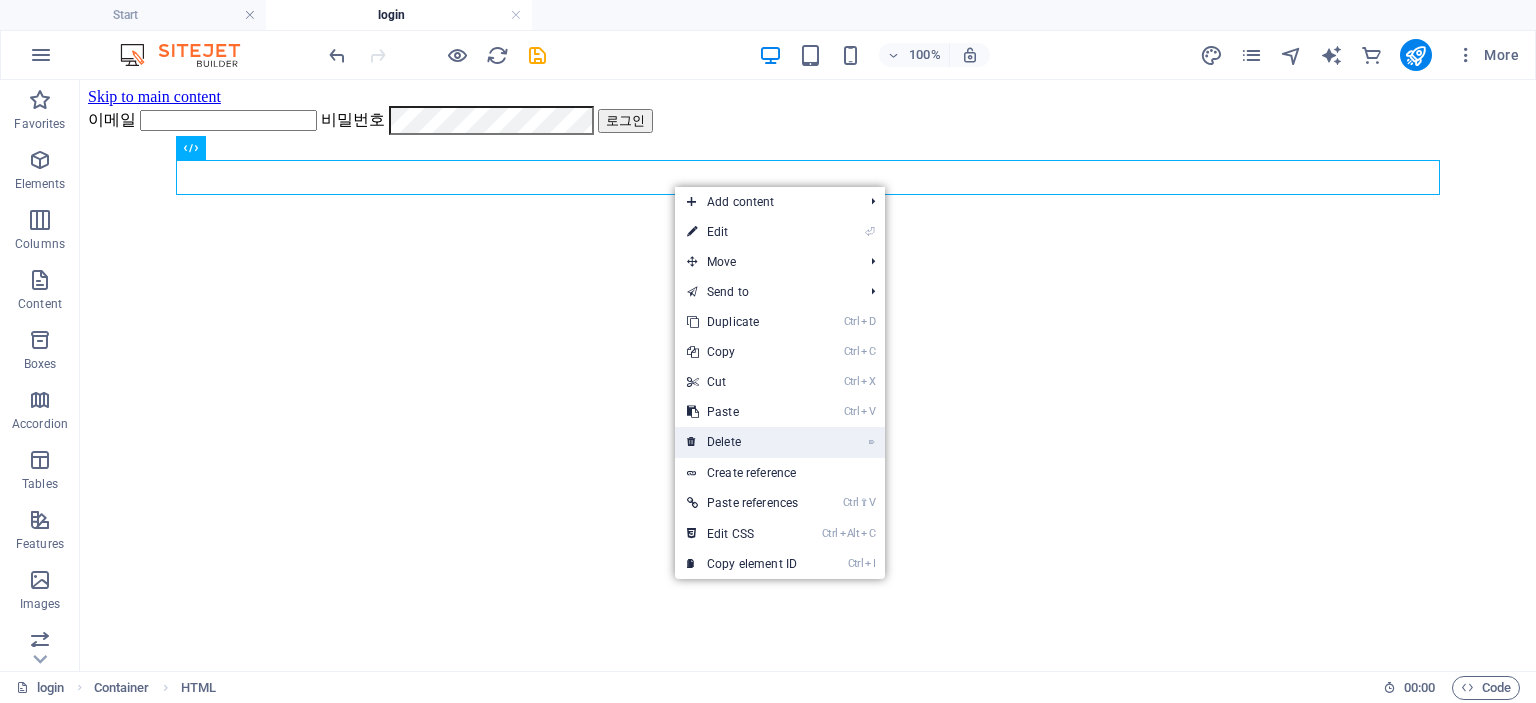 click on "⌦  Delete" at bounding box center [742, 442] 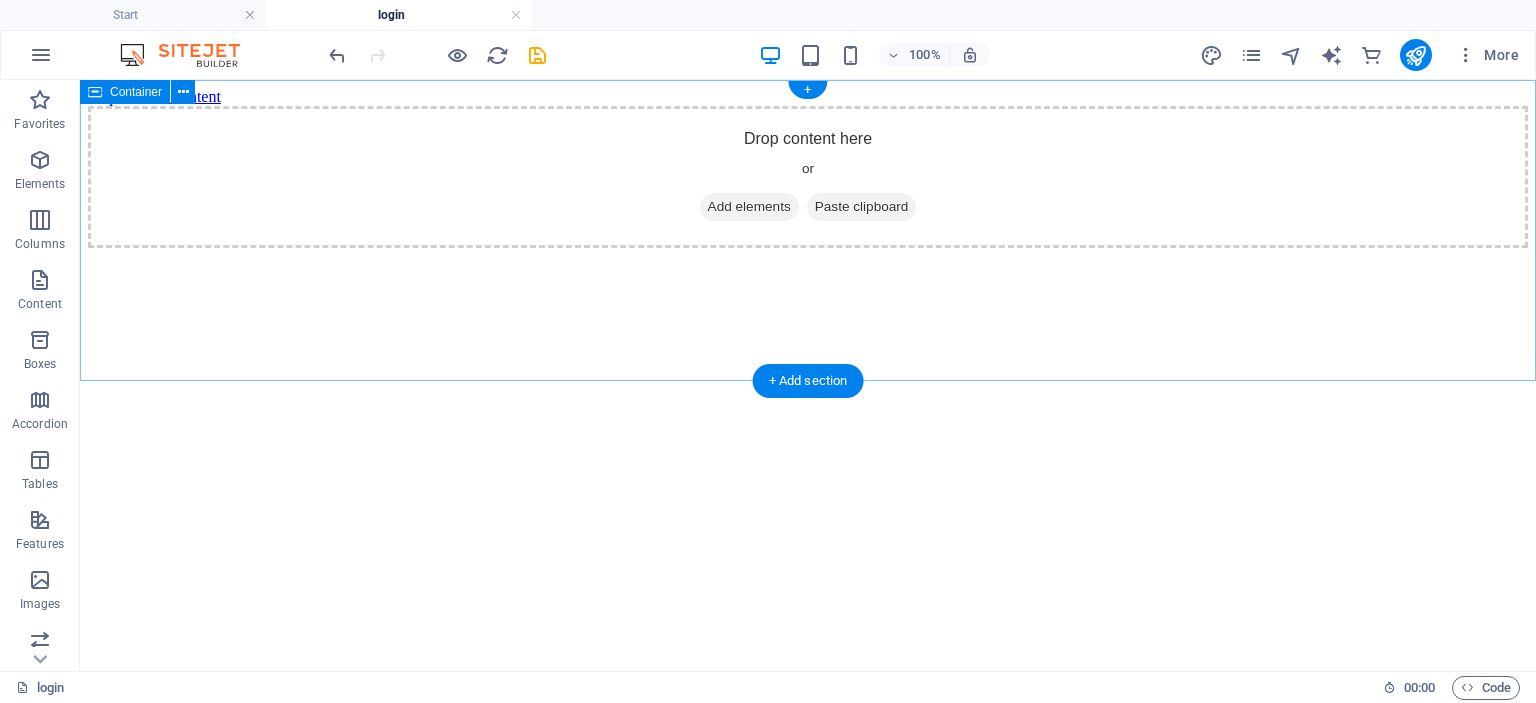 click on "Add elements" at bounding box center (749, 207) 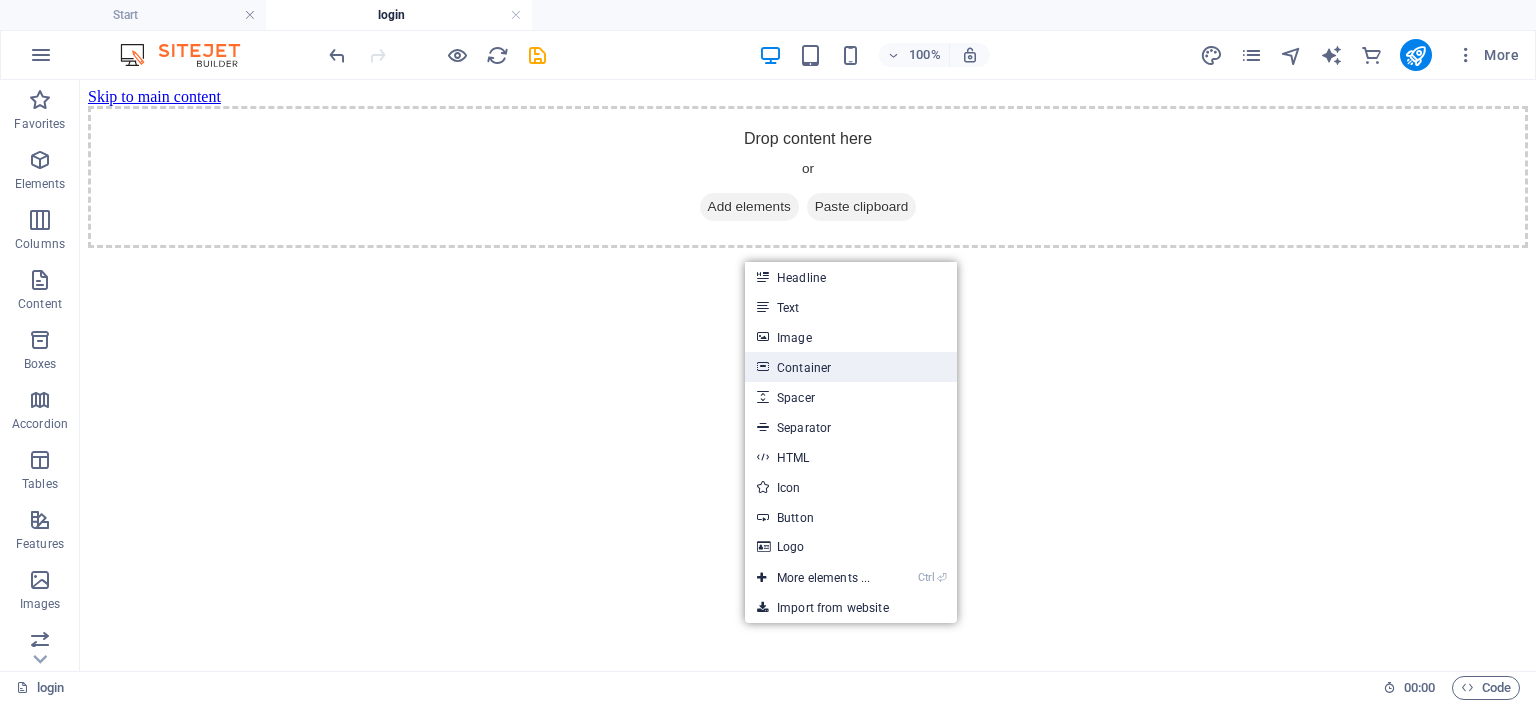 click on "Container" at bounding box center [851, 367] 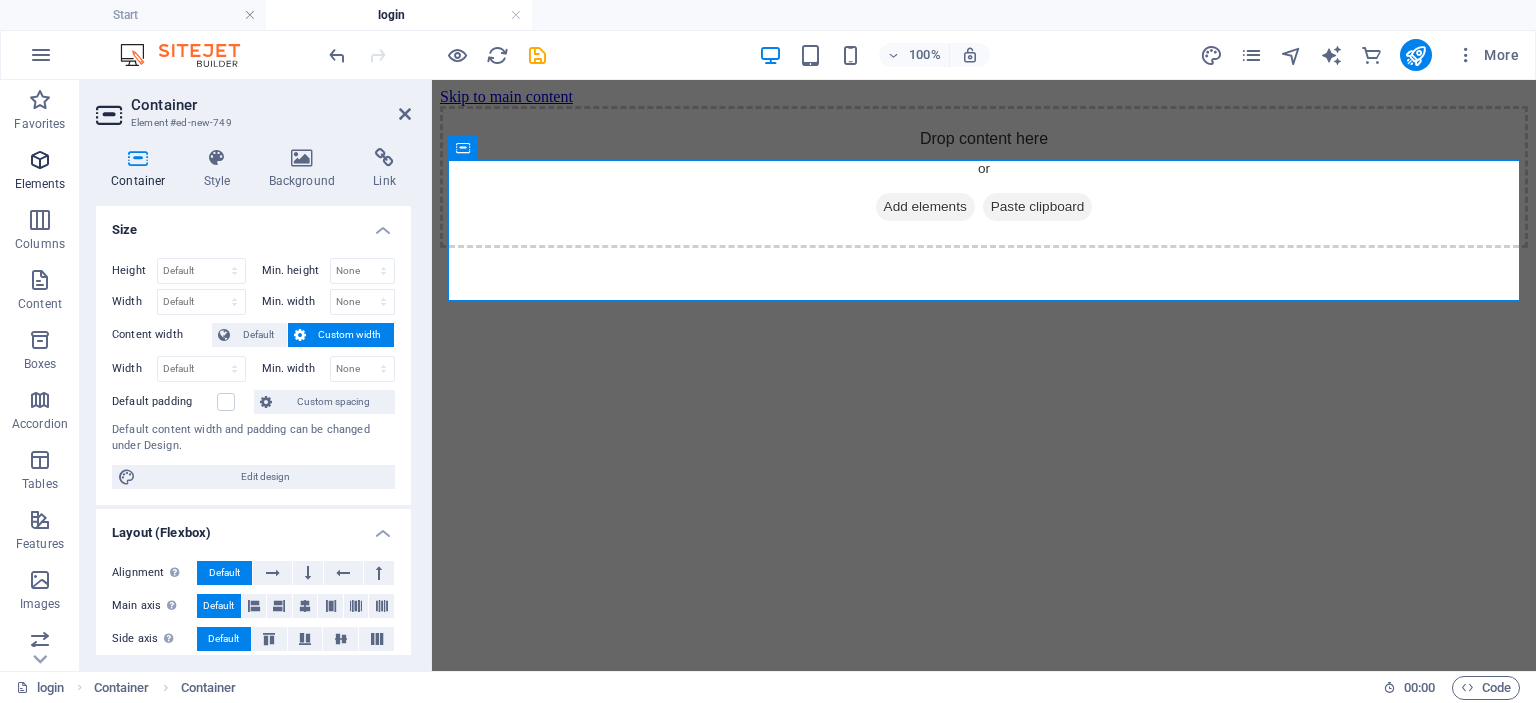 click on "Elements" at bounding box center [40, 172] 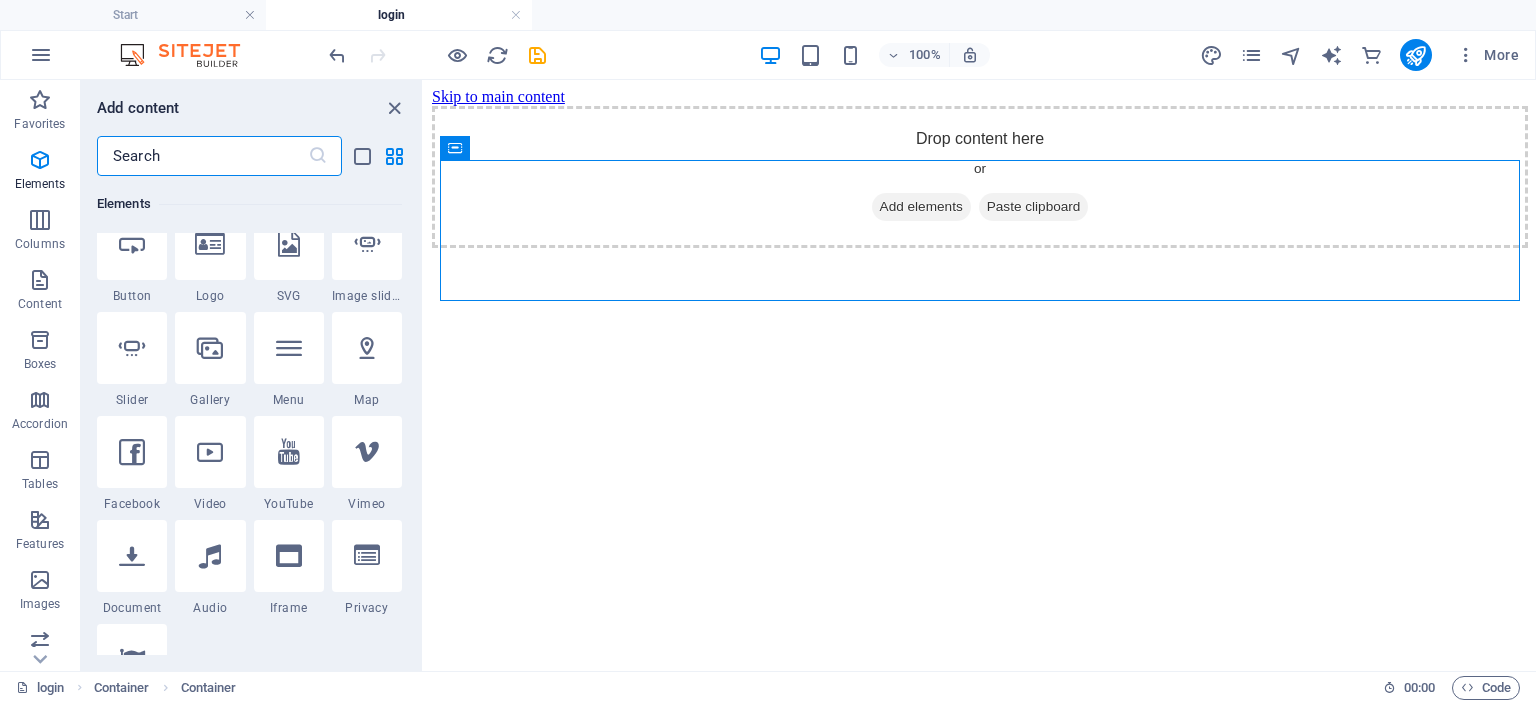 scroll, scrollTop: 448, scrollLeft: 0, axis: vertical 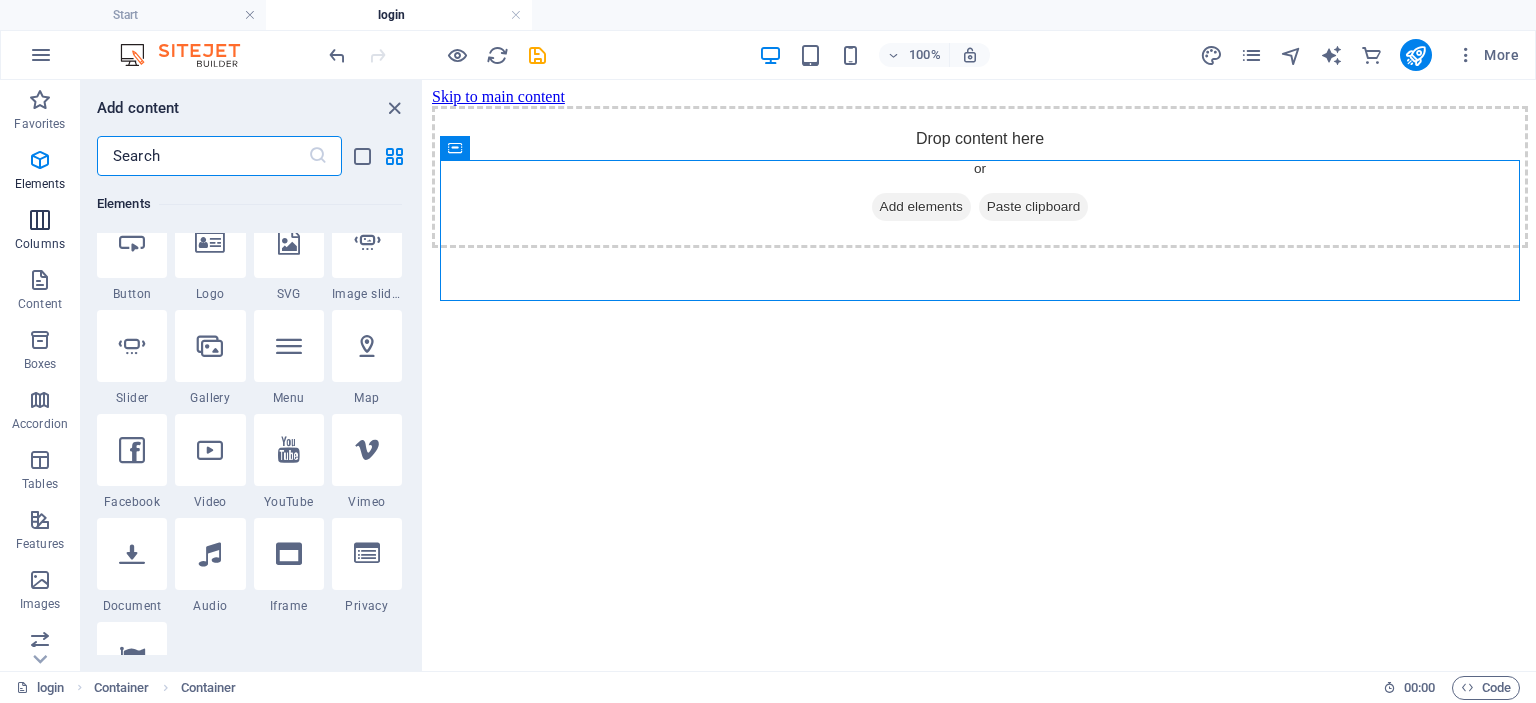 click on "Columns" at bounding box center (40, 244) 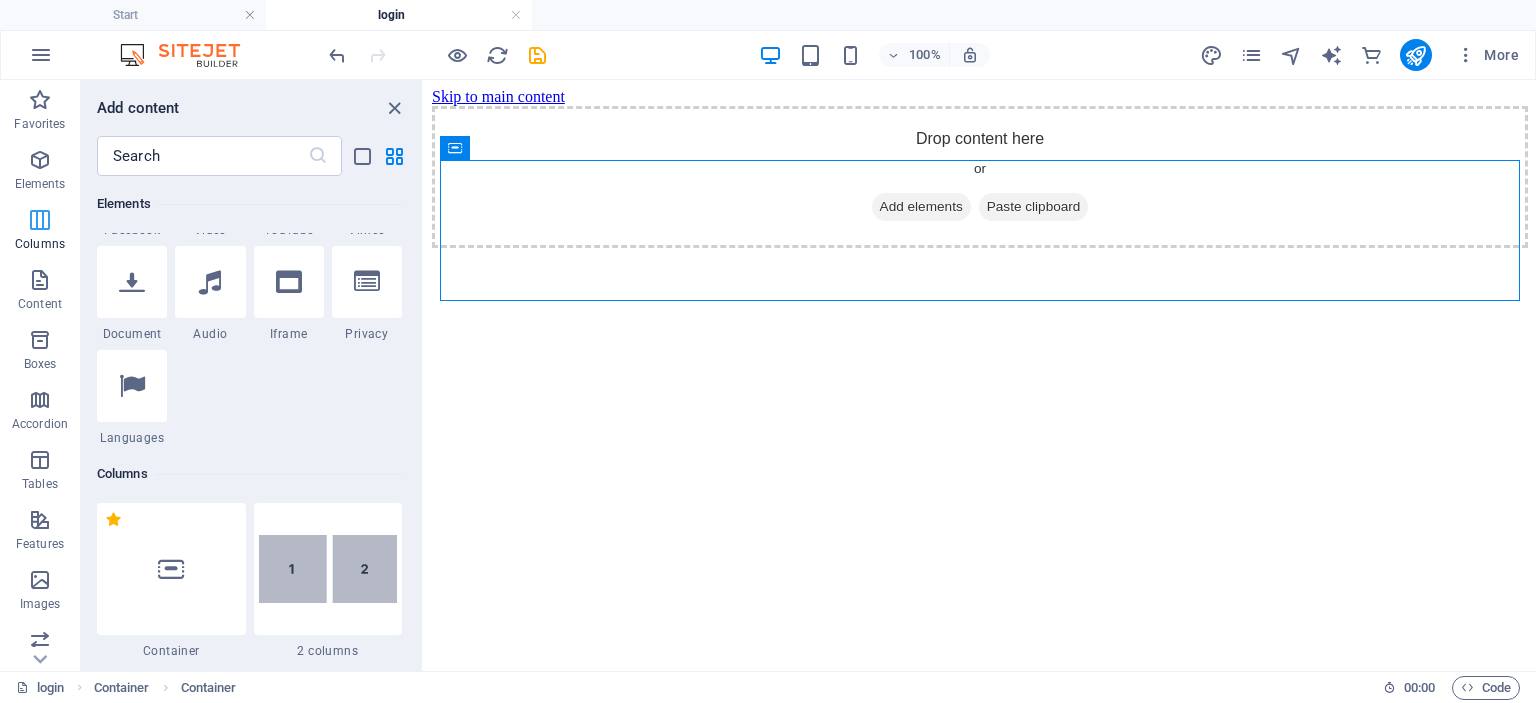 scroll, scrollTop: 990, scrollLeft: 0, axis: vertical 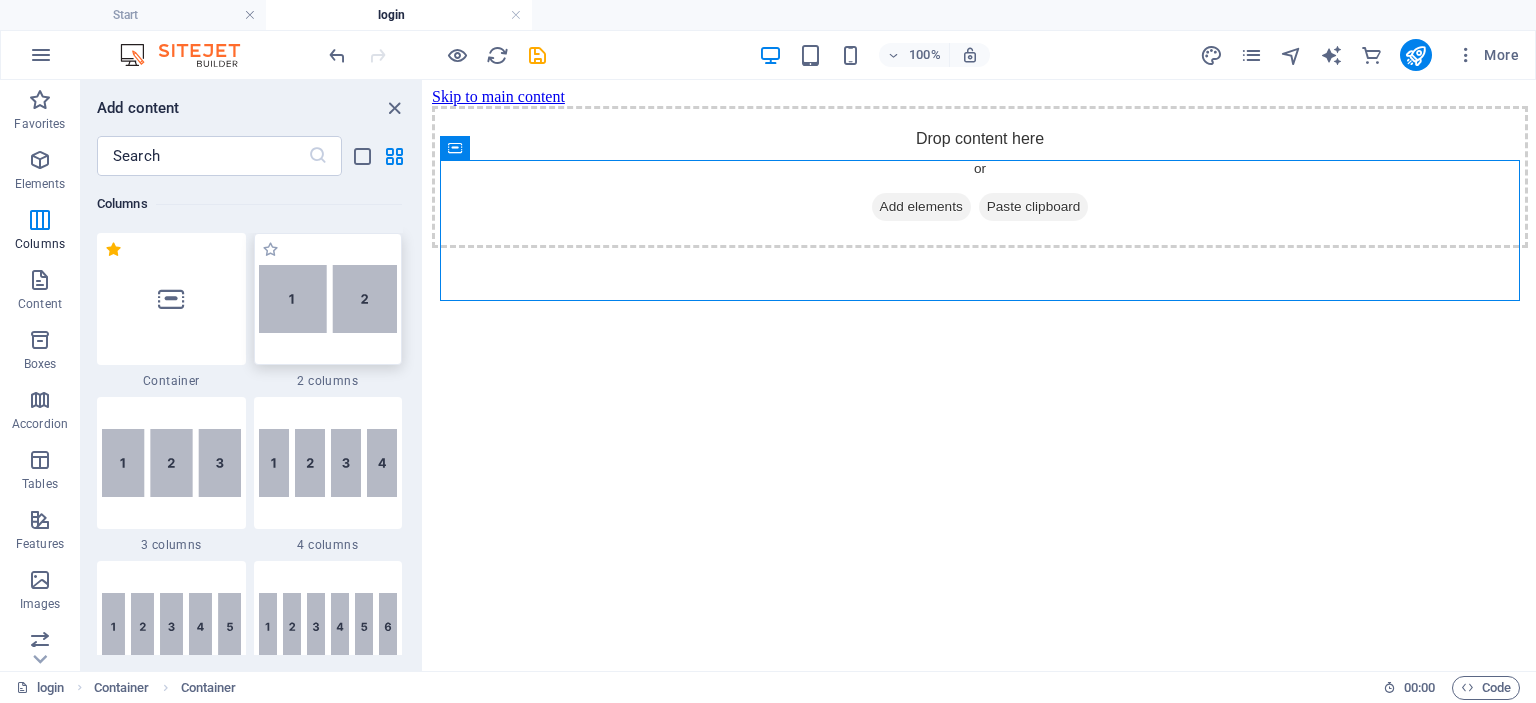 click at bounding box center [328, 299] 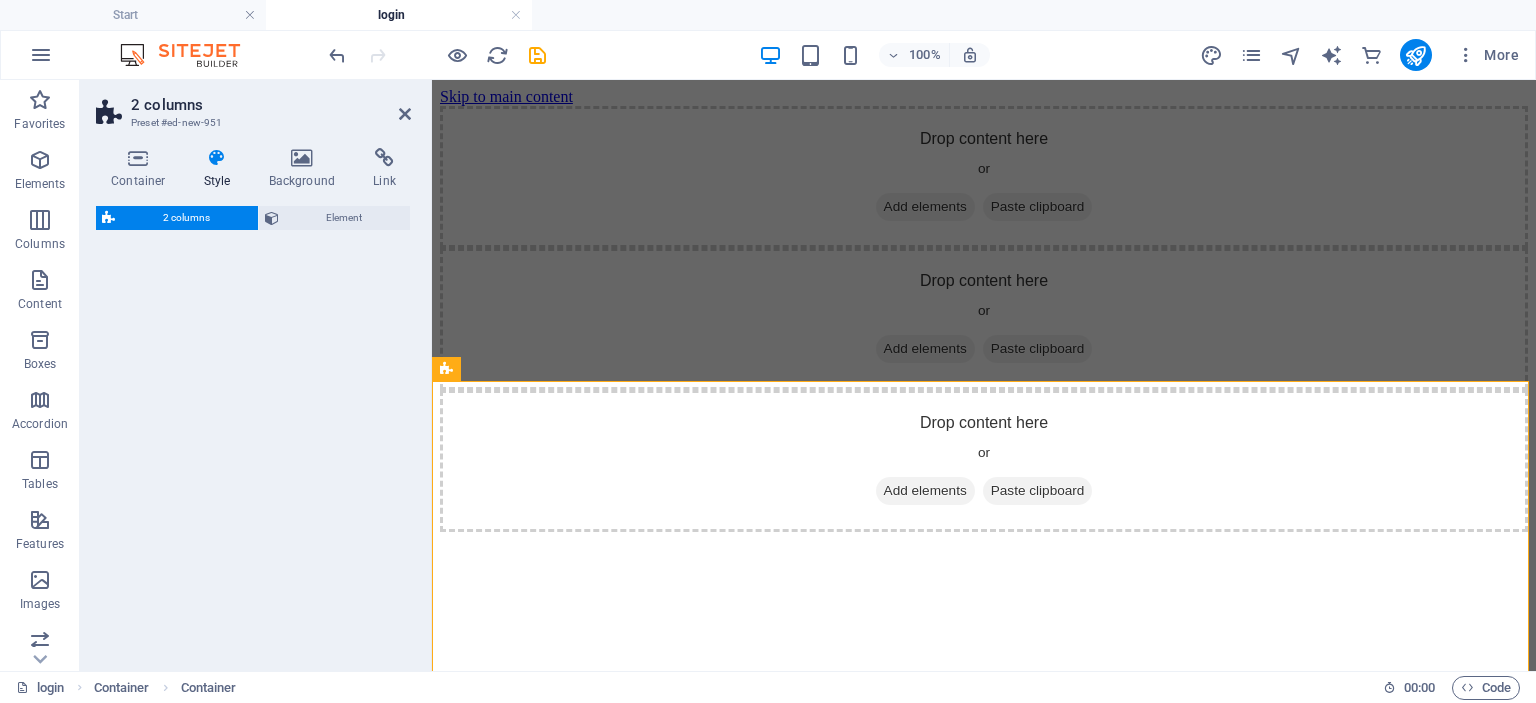 select on "rem" 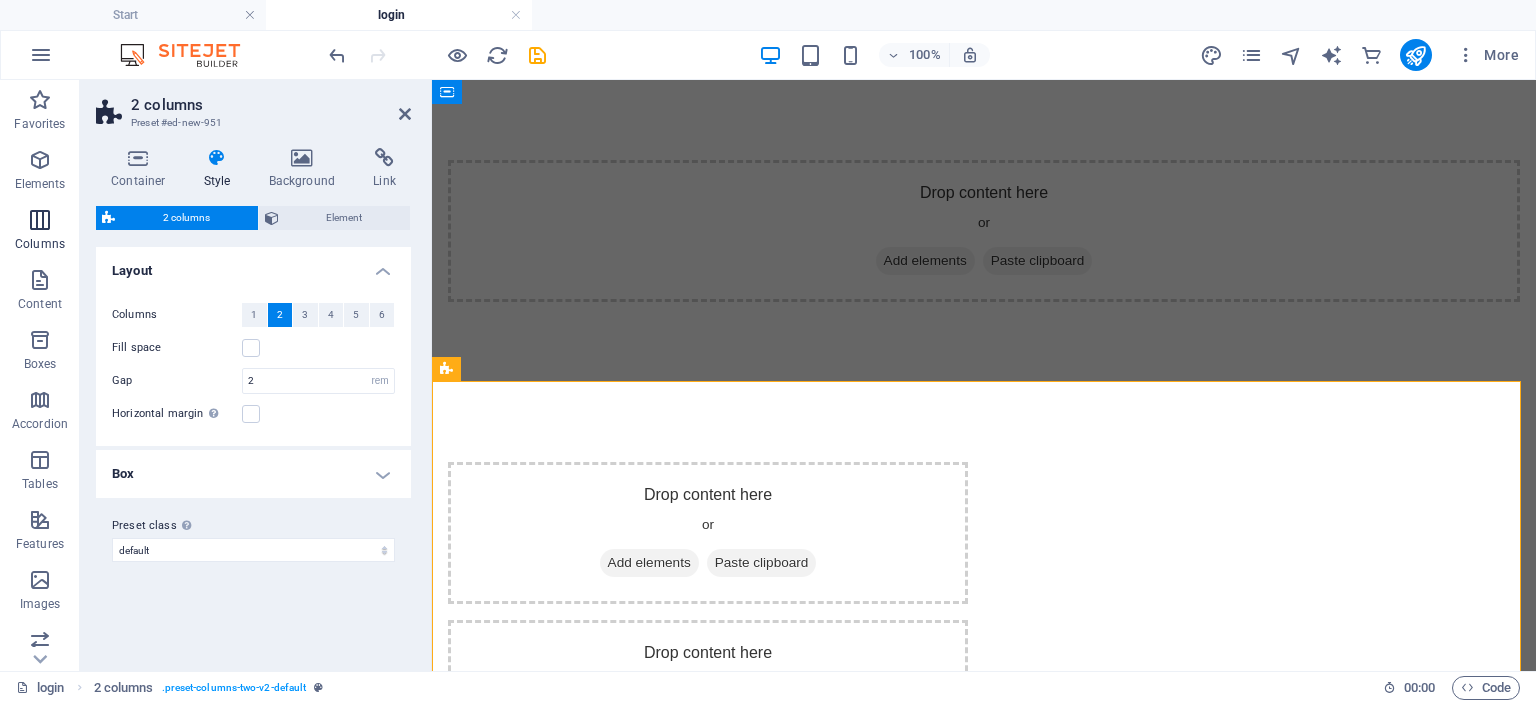 click on "Columns" at bounding box center [40, 232] 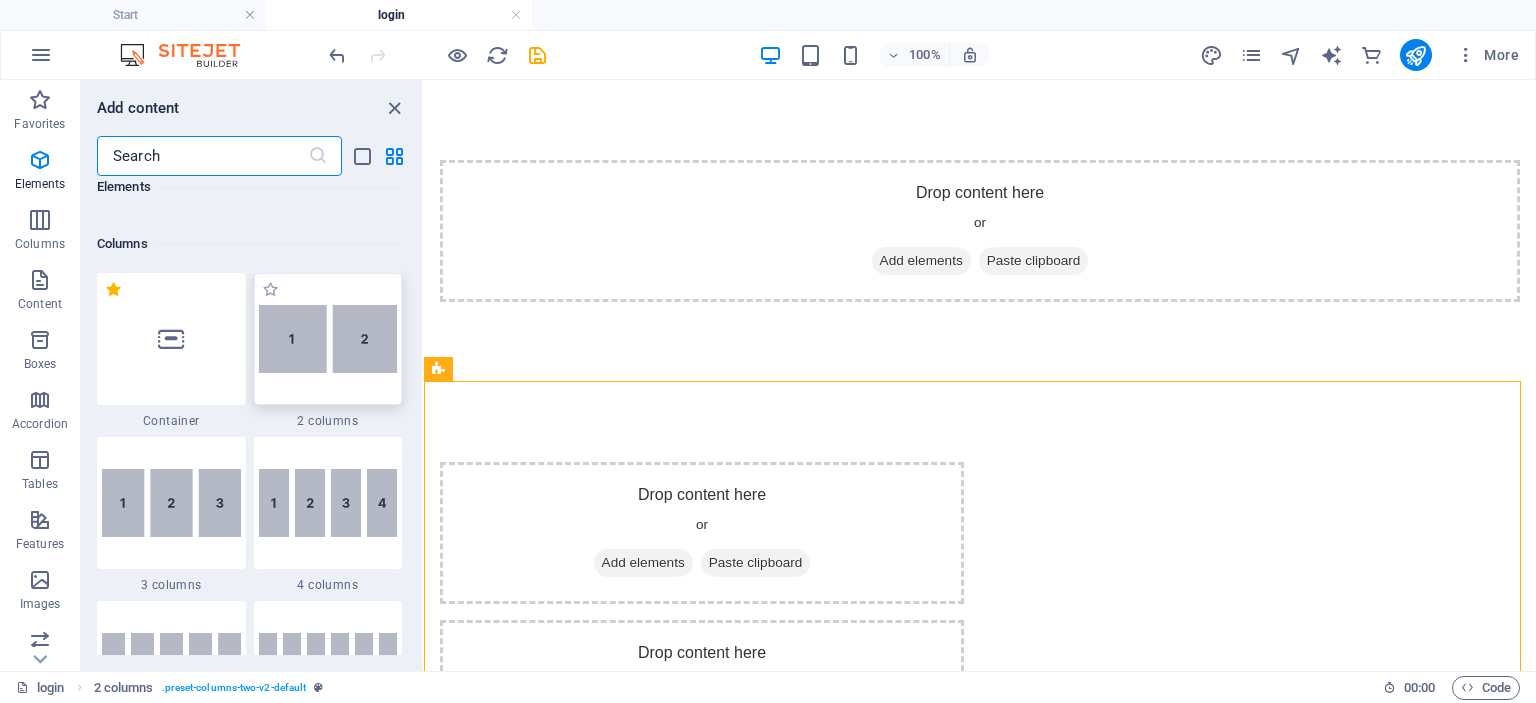 scroll, scrollTop: 990, scrollLeft: 0, axis: vertical 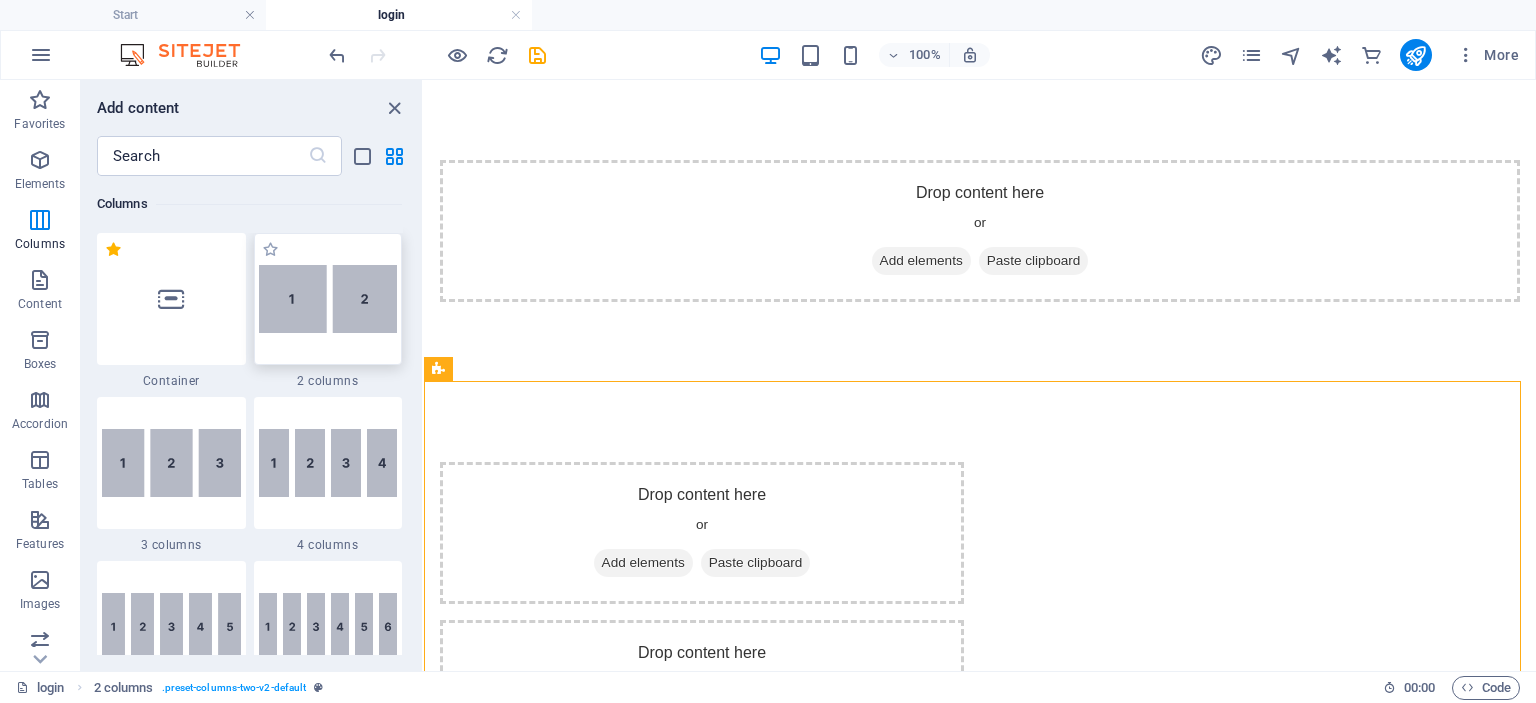 click at bounding box center [328, 299] 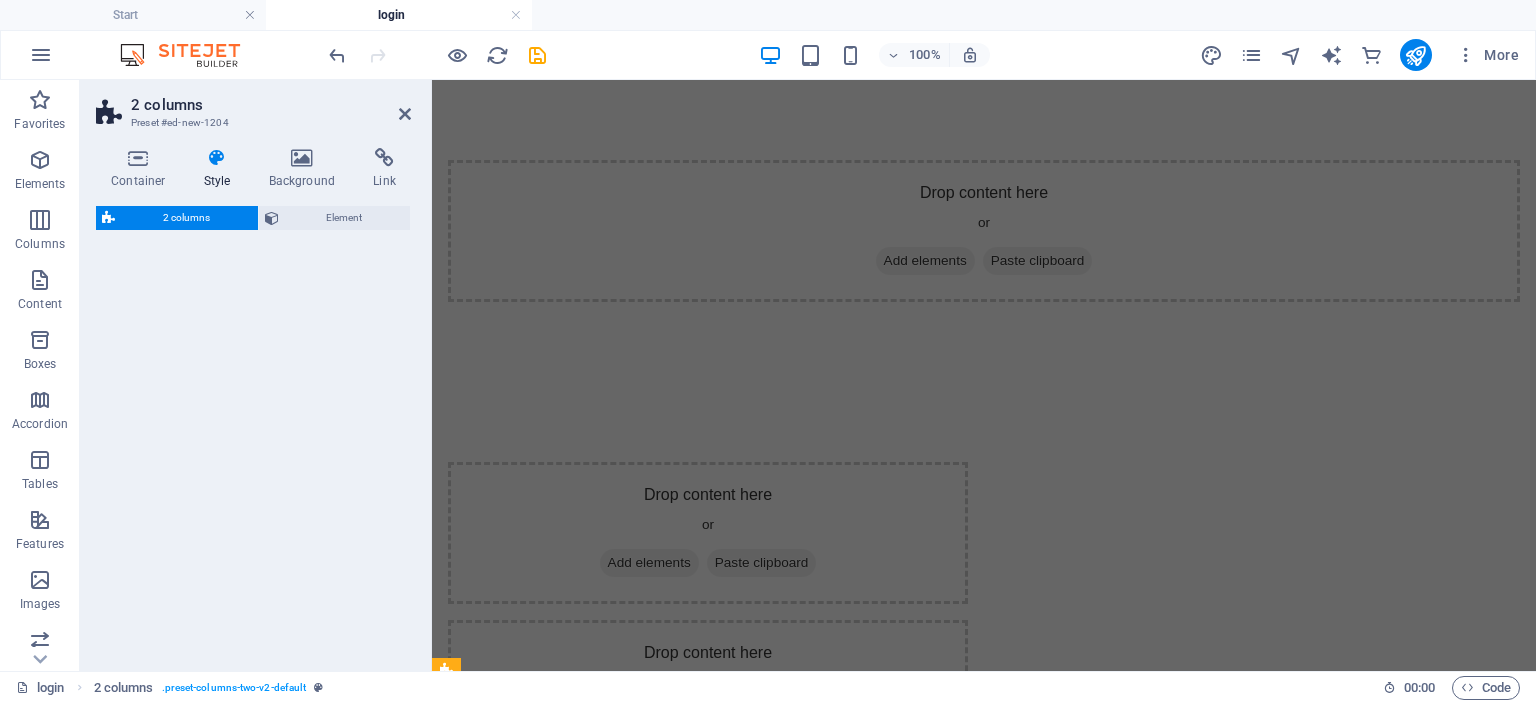select on "rem" 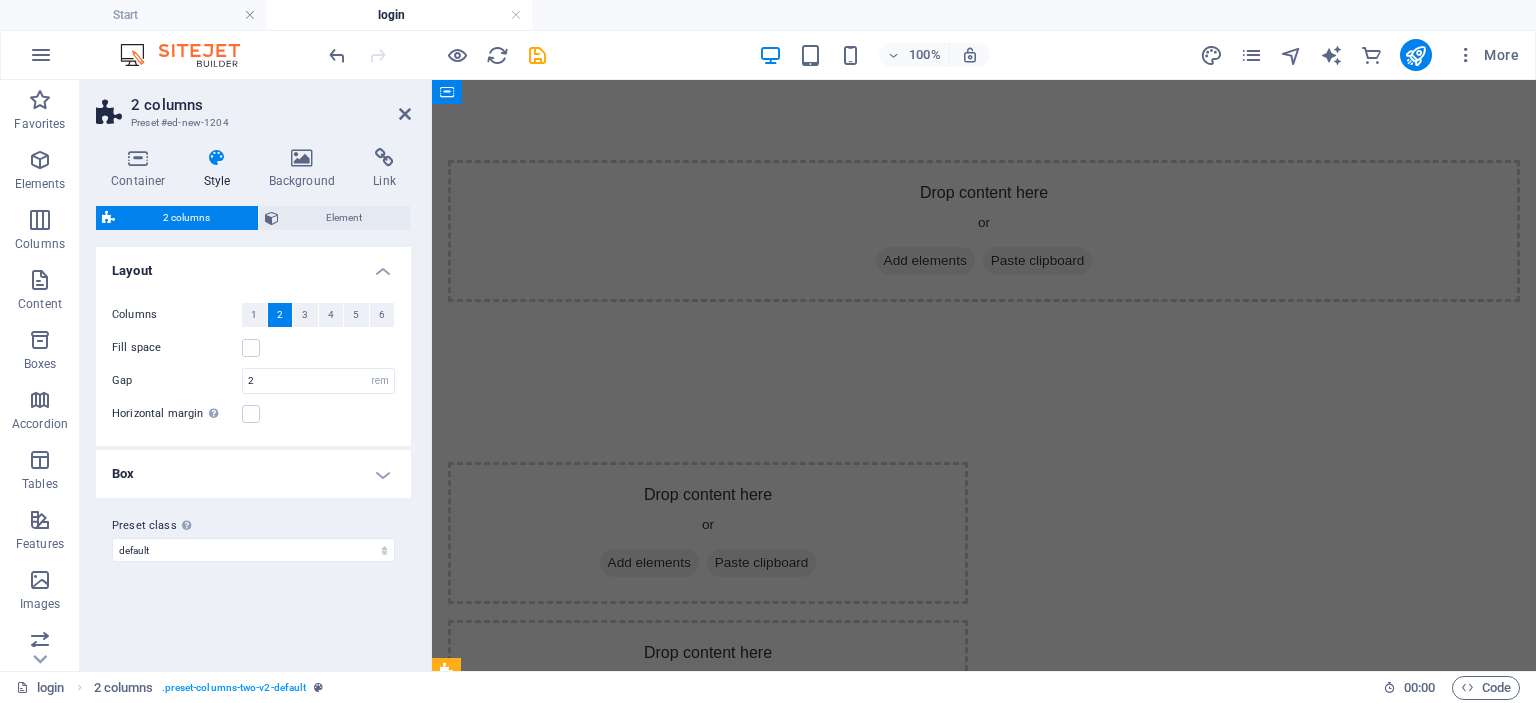 click on "Box" at bounding box center [253, 474] 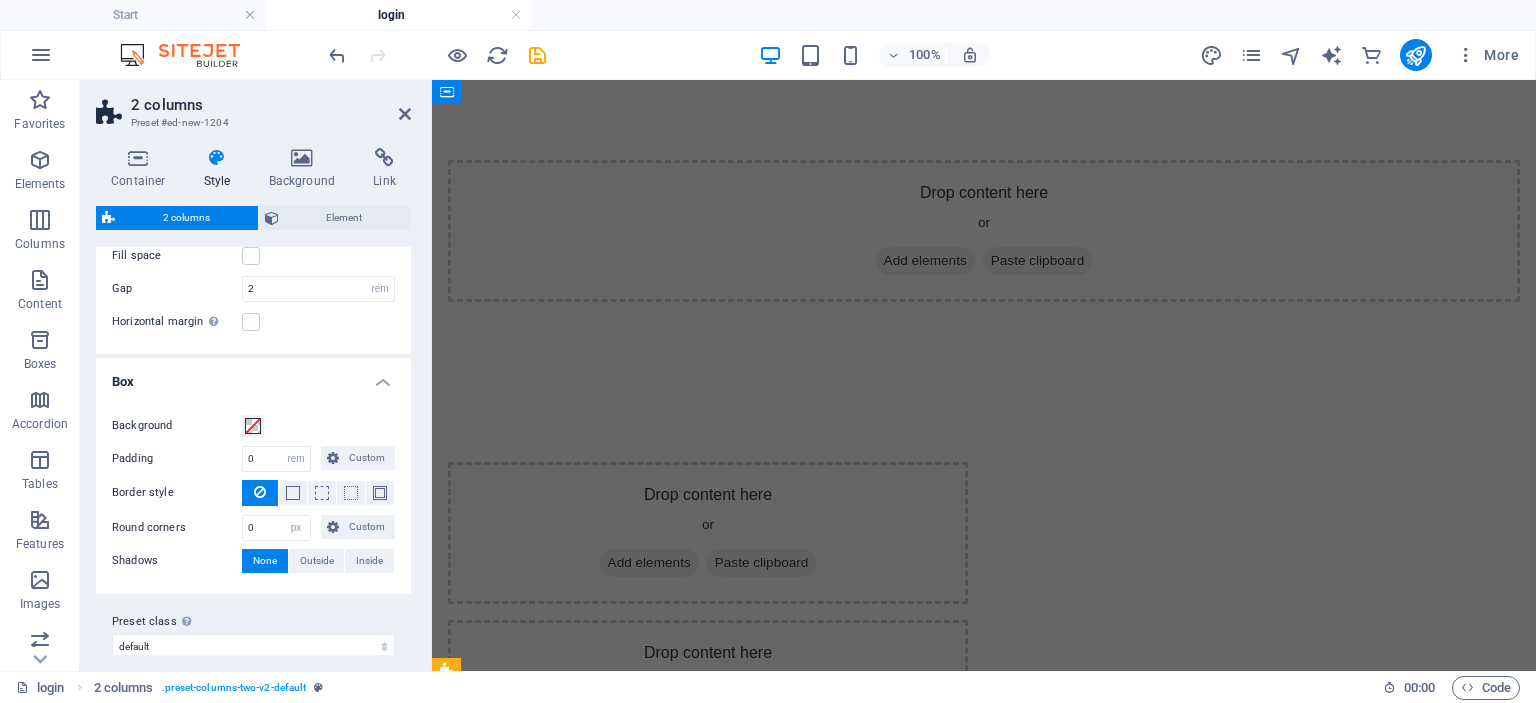 scroll, scrollTop: 92, scrollLeft: 0, axis: vertical 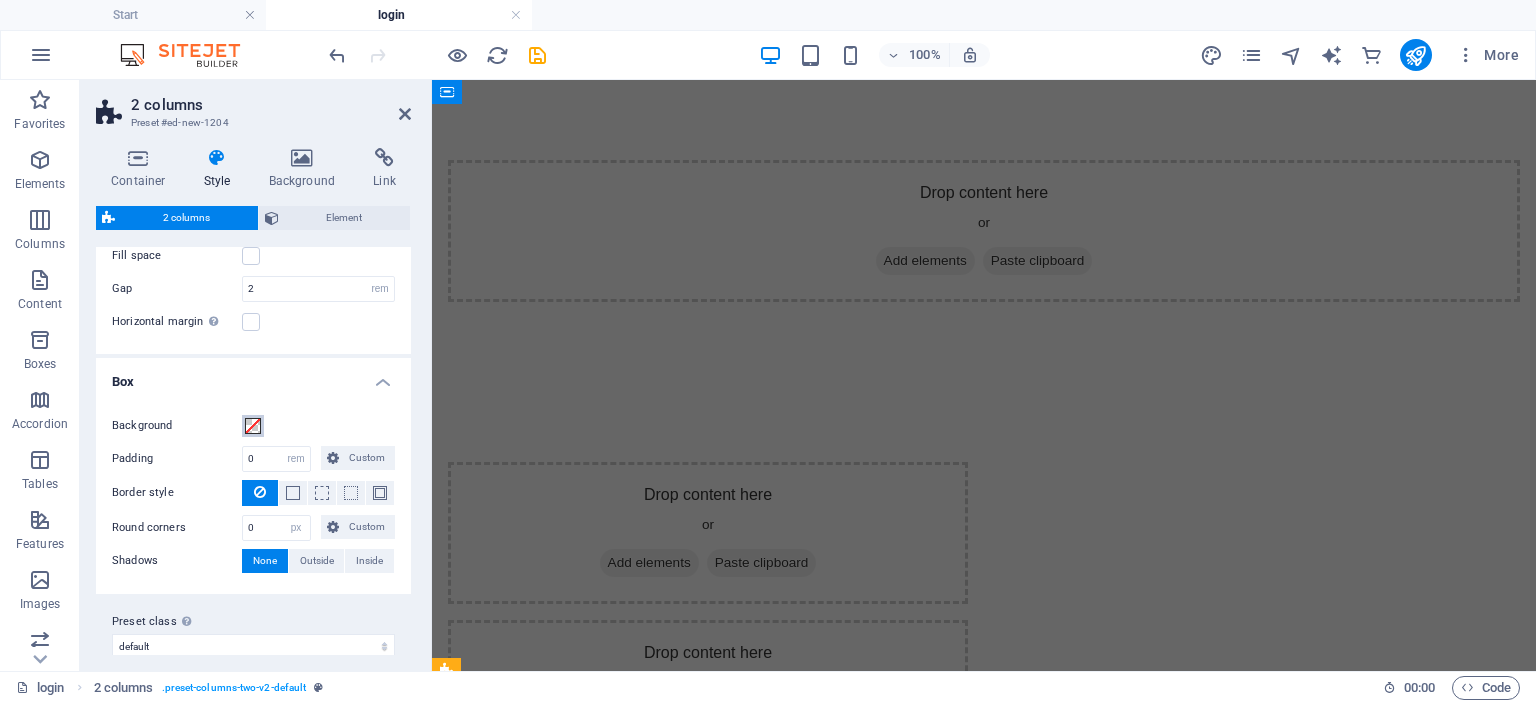click at bounding box center [253, 426] 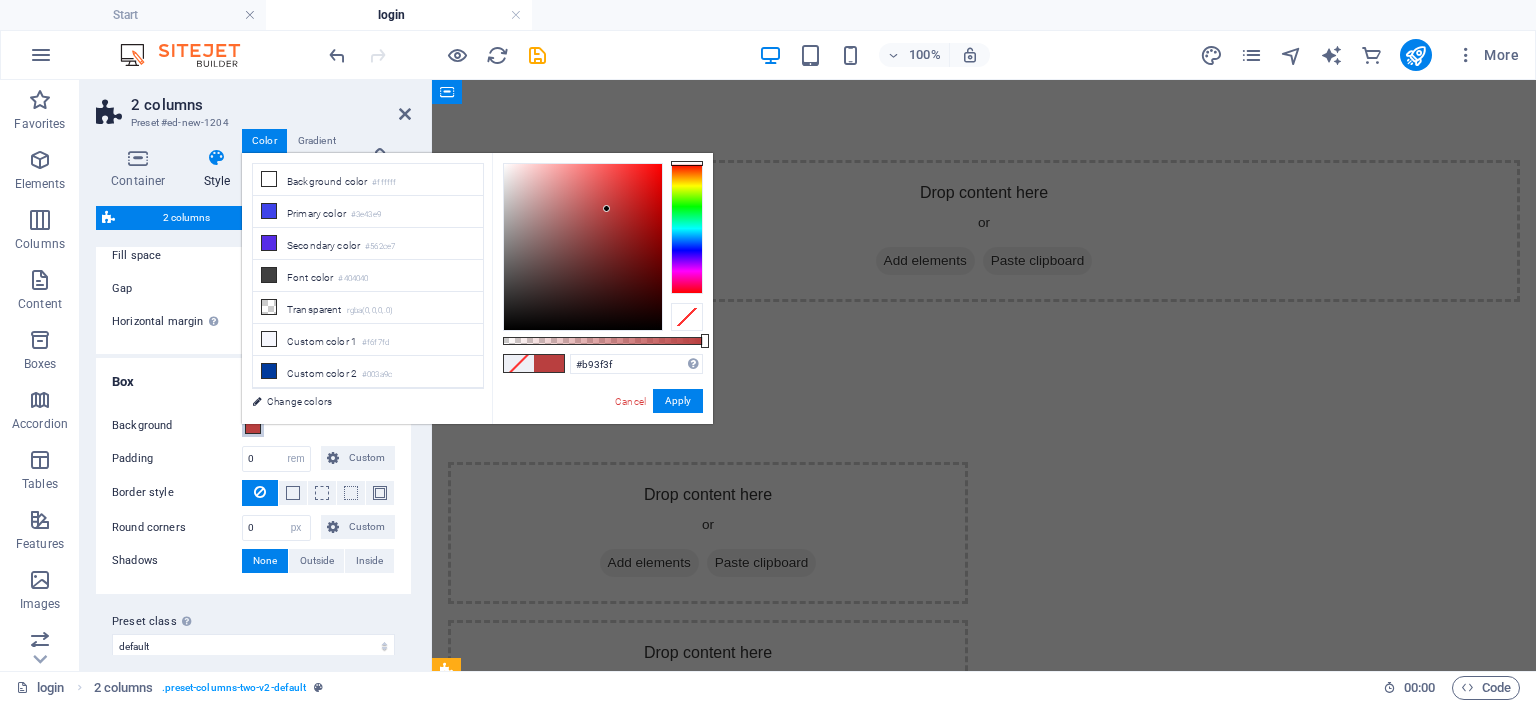 click at bounding box center (583, 247) 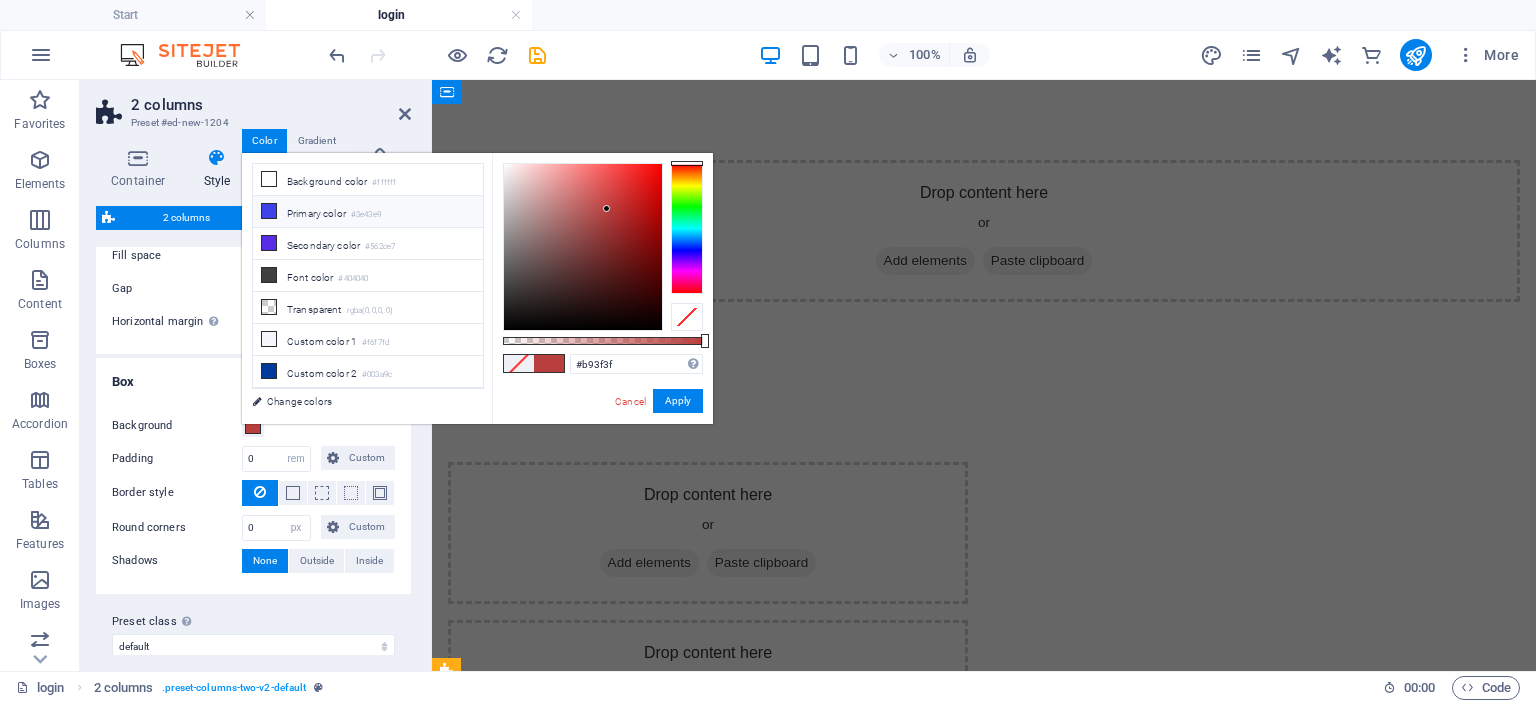 click on "Primary color
#3e43e9" at bounding box center (368, 212) 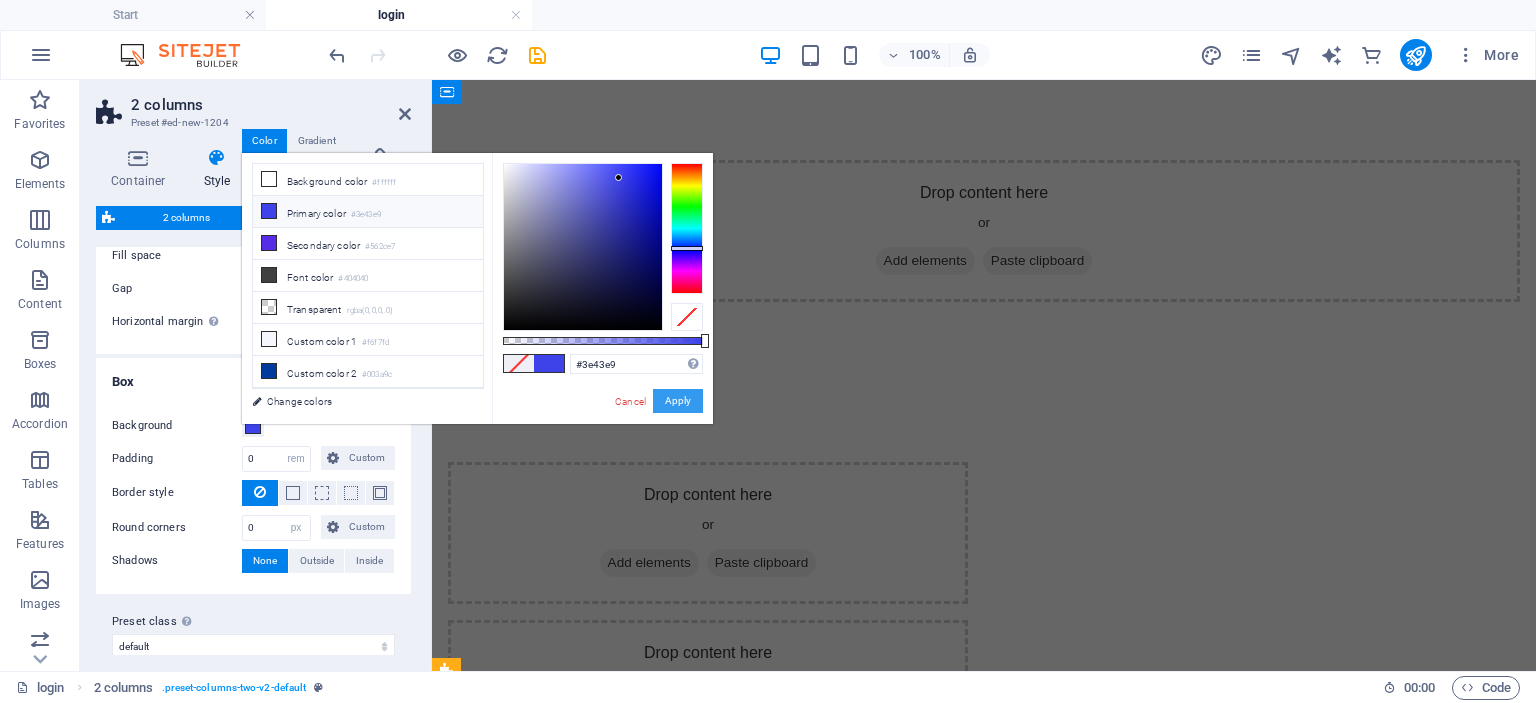 click on "Apply" at bounding box center [678, 401] 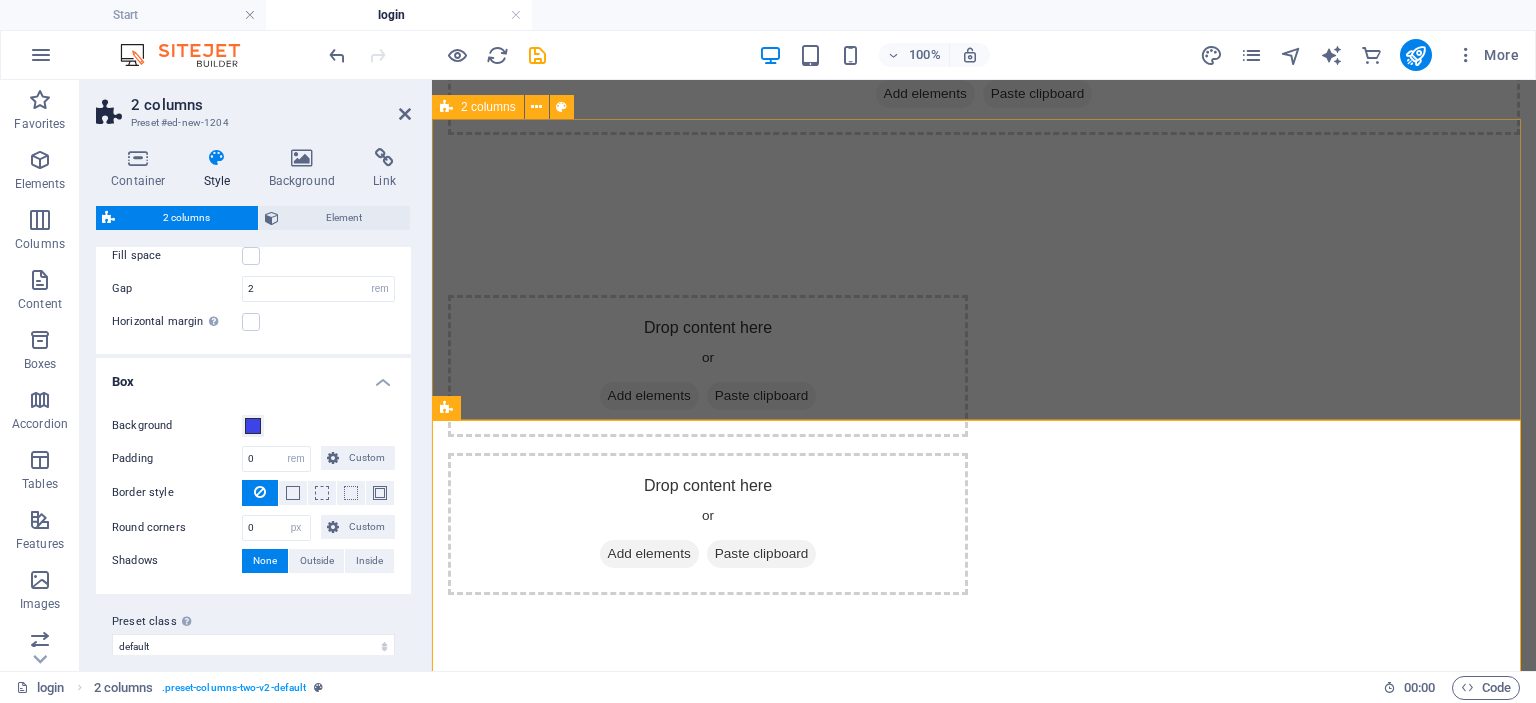 scroll, scrollTop: 311, scrollLeft: 0, axis: vertical 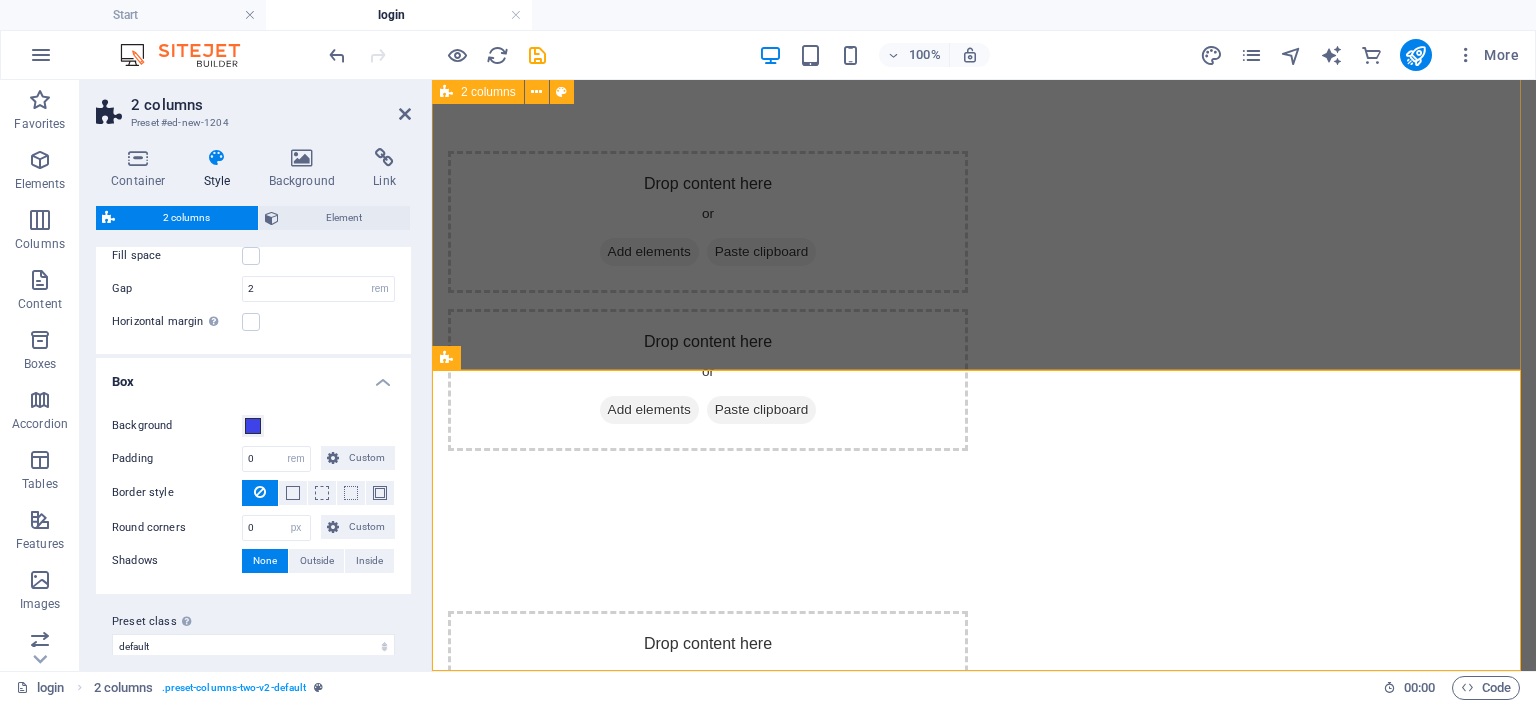click on "Drop content here or  Add elements  Paste clipboard Drop content here or  Add elements  Paste clipboard" at bounding box center (984, 301) 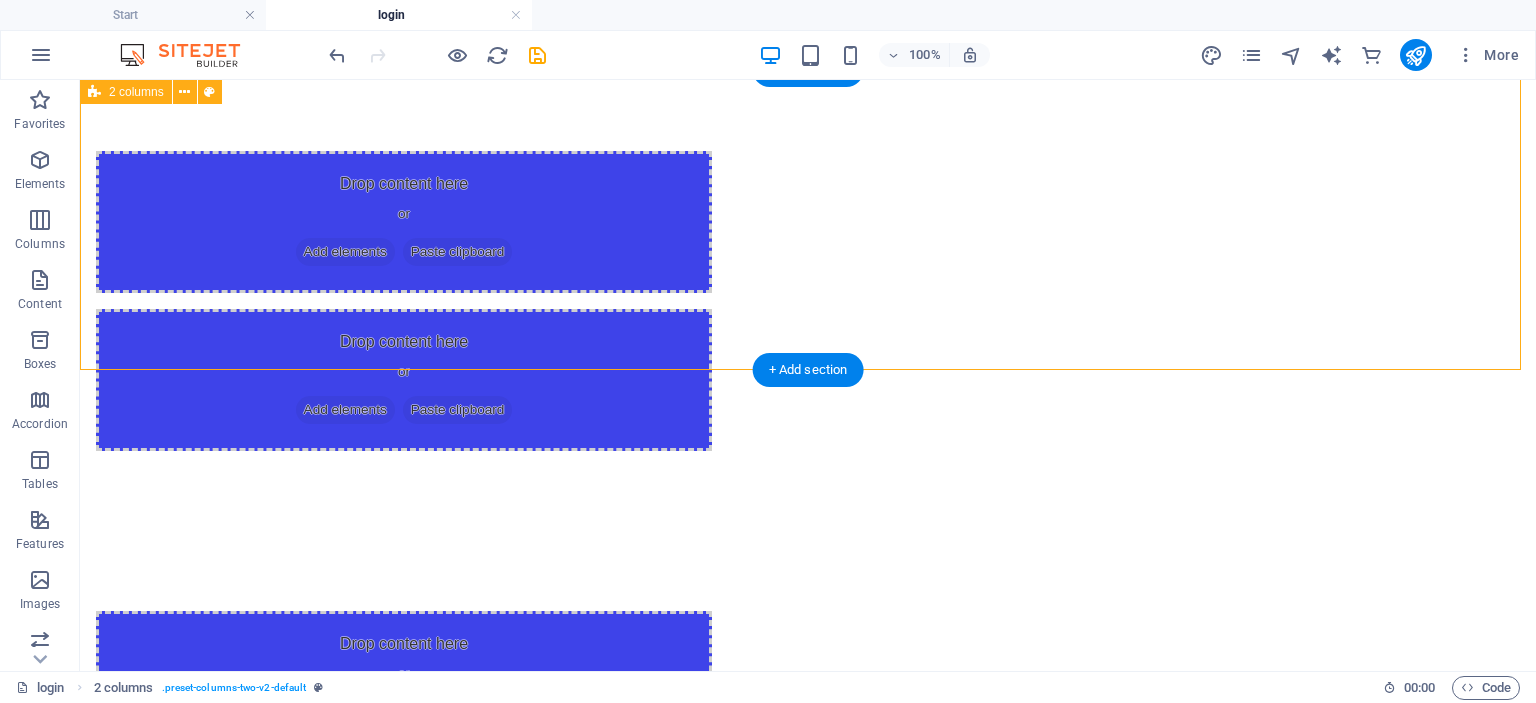 click on "Drop content here or  Add elements  Paste clipboard Drop content here or  Add elements  Paste clipboard" at bounding box center (808, 301) 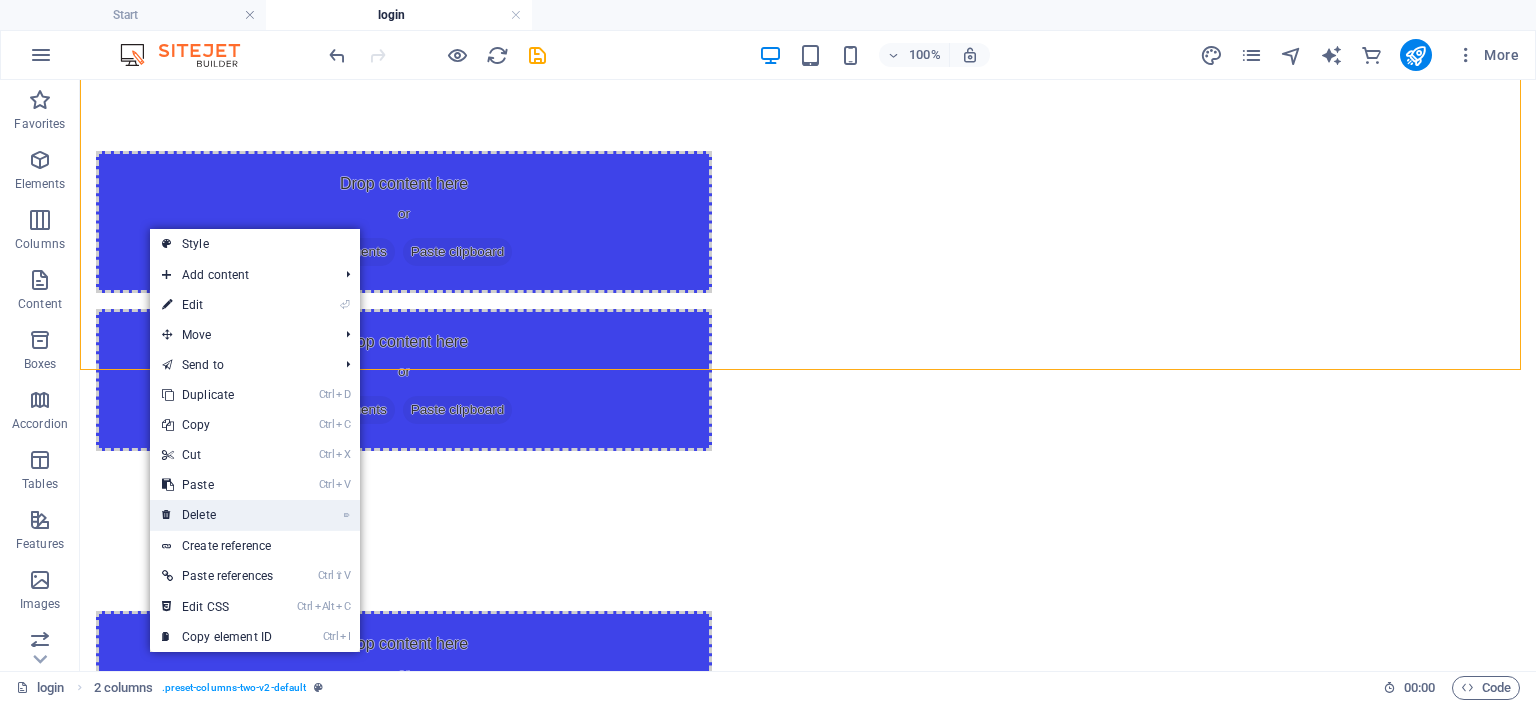 click on "⌦  Delete" at bounding box center [217, 515] 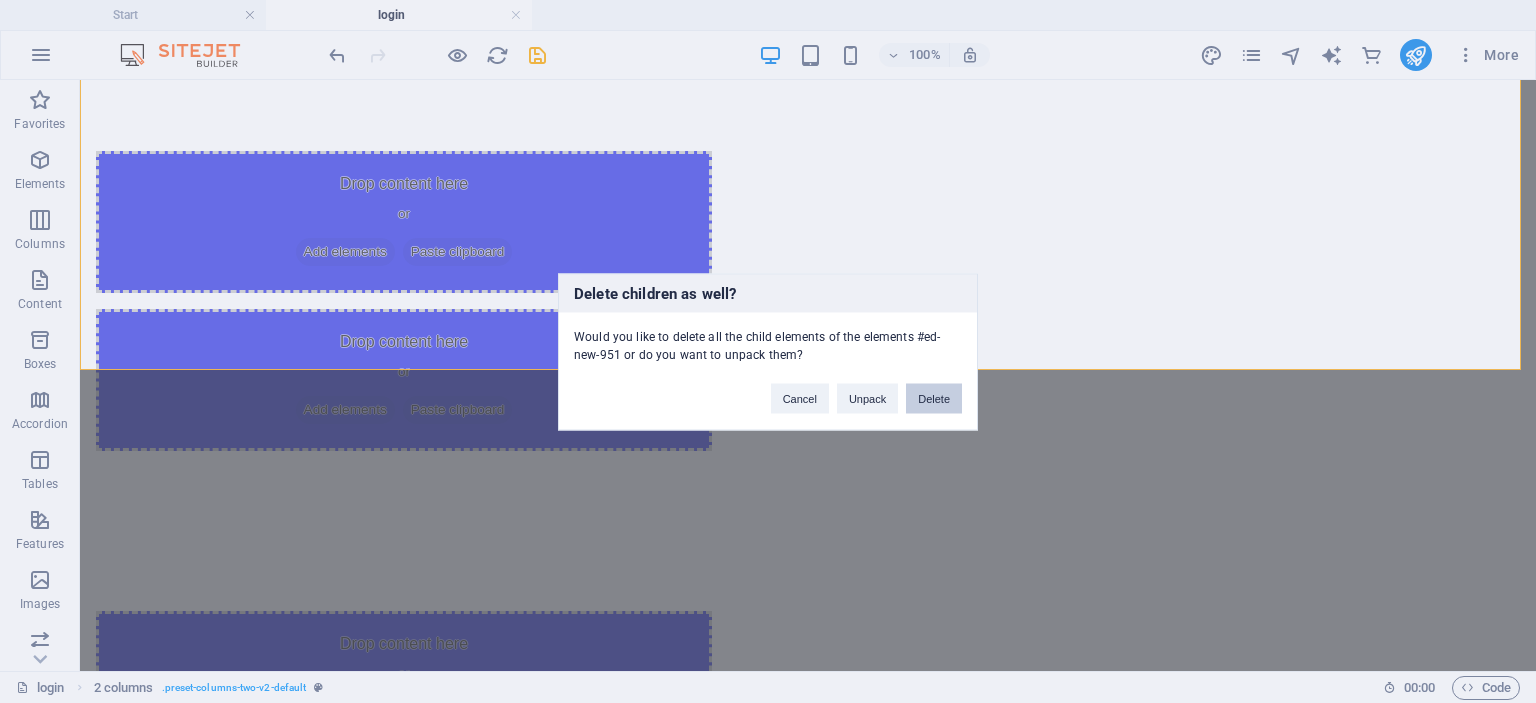 click on "Delete" at bounding box center [934, 398] 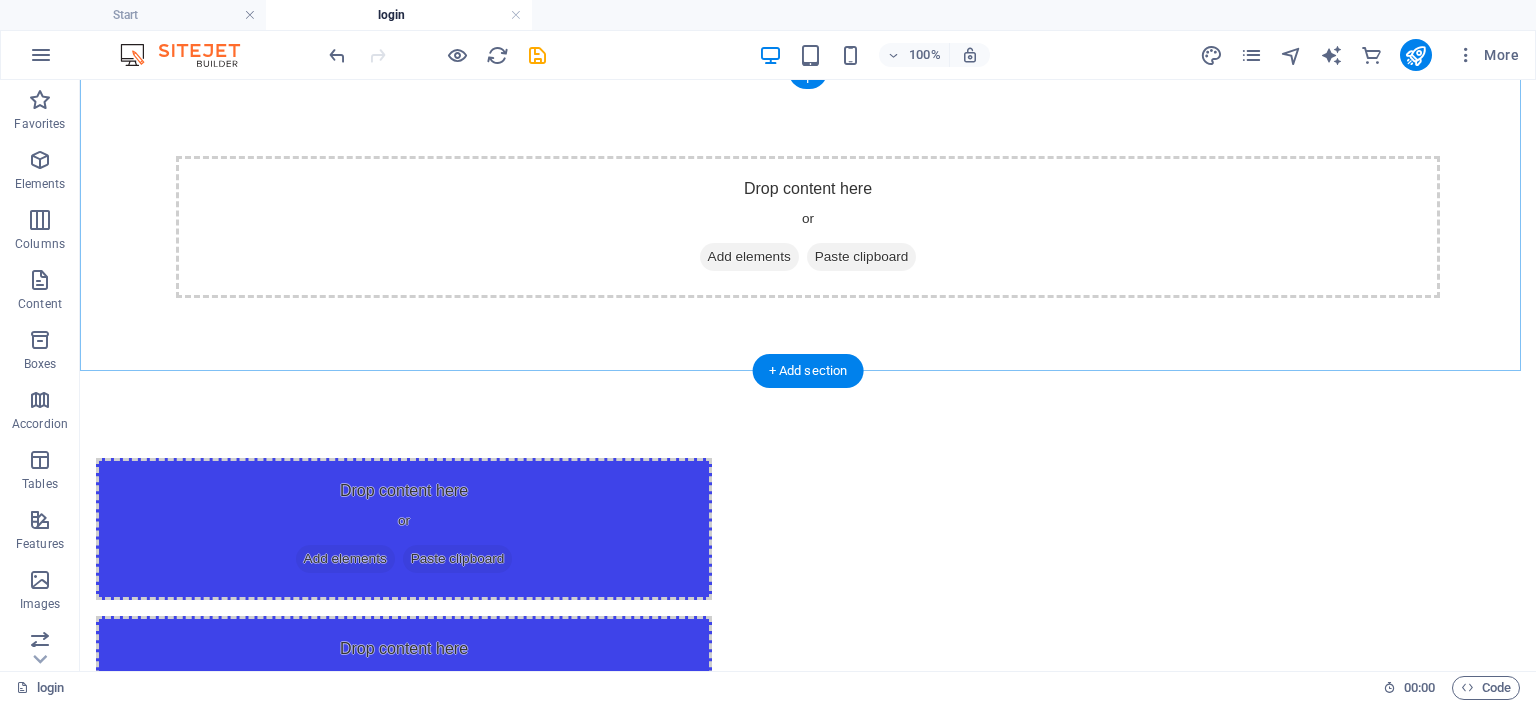 scroll, scrollTop: 10, scrollLeft: 0, axis: vertical 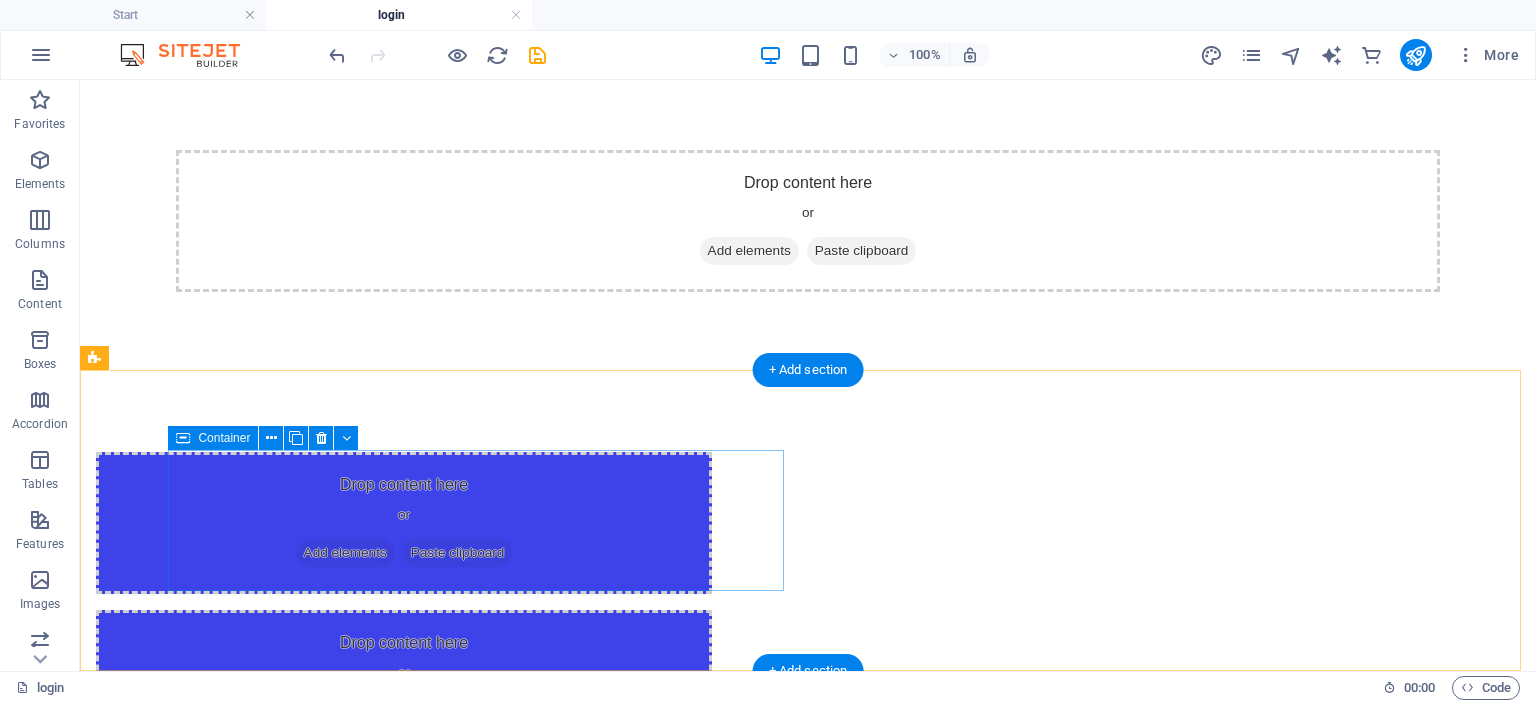 click on "Drop content here or  Add elements  Paste clipboard" at bounding box center [404, 523] 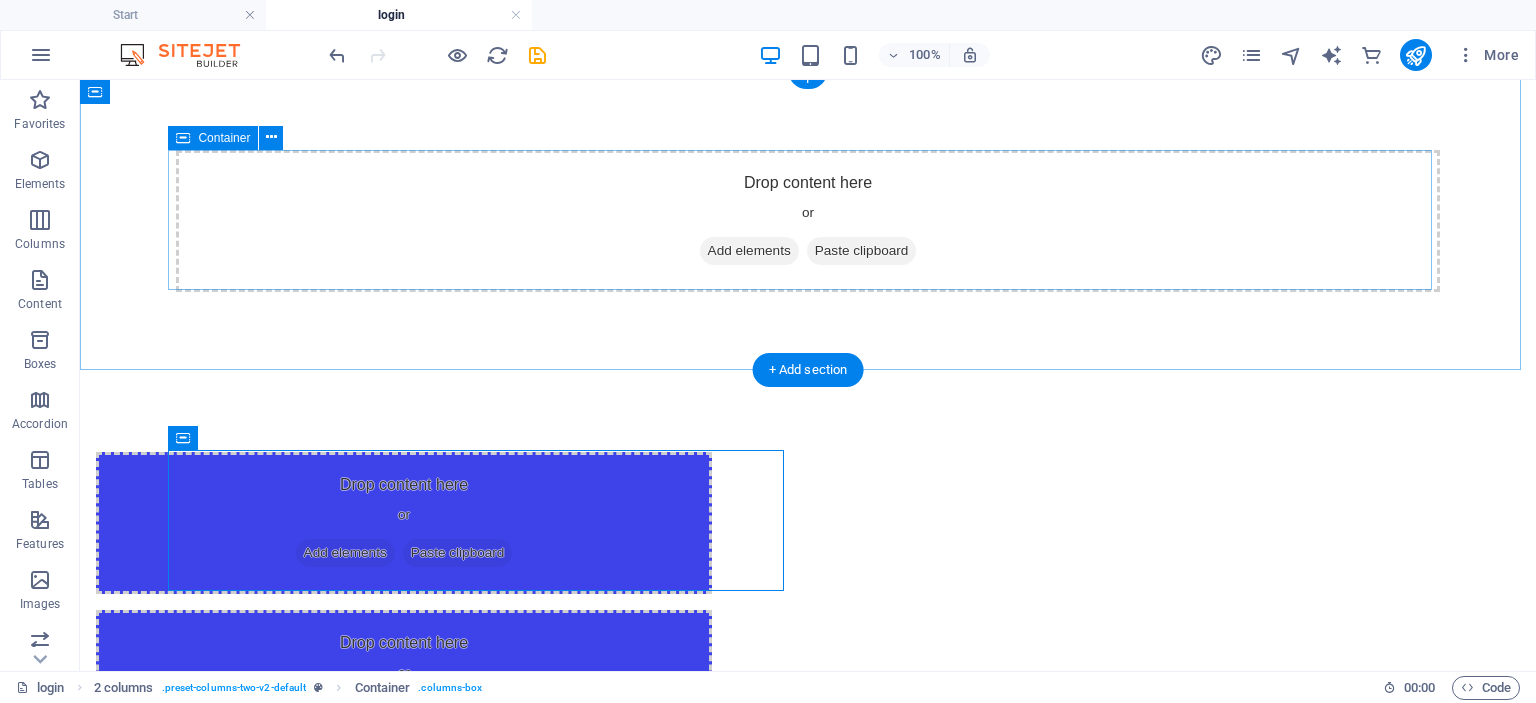 click on "Drop content here or  Add elements  Paste clipboard" at bounding box center (808, 221) 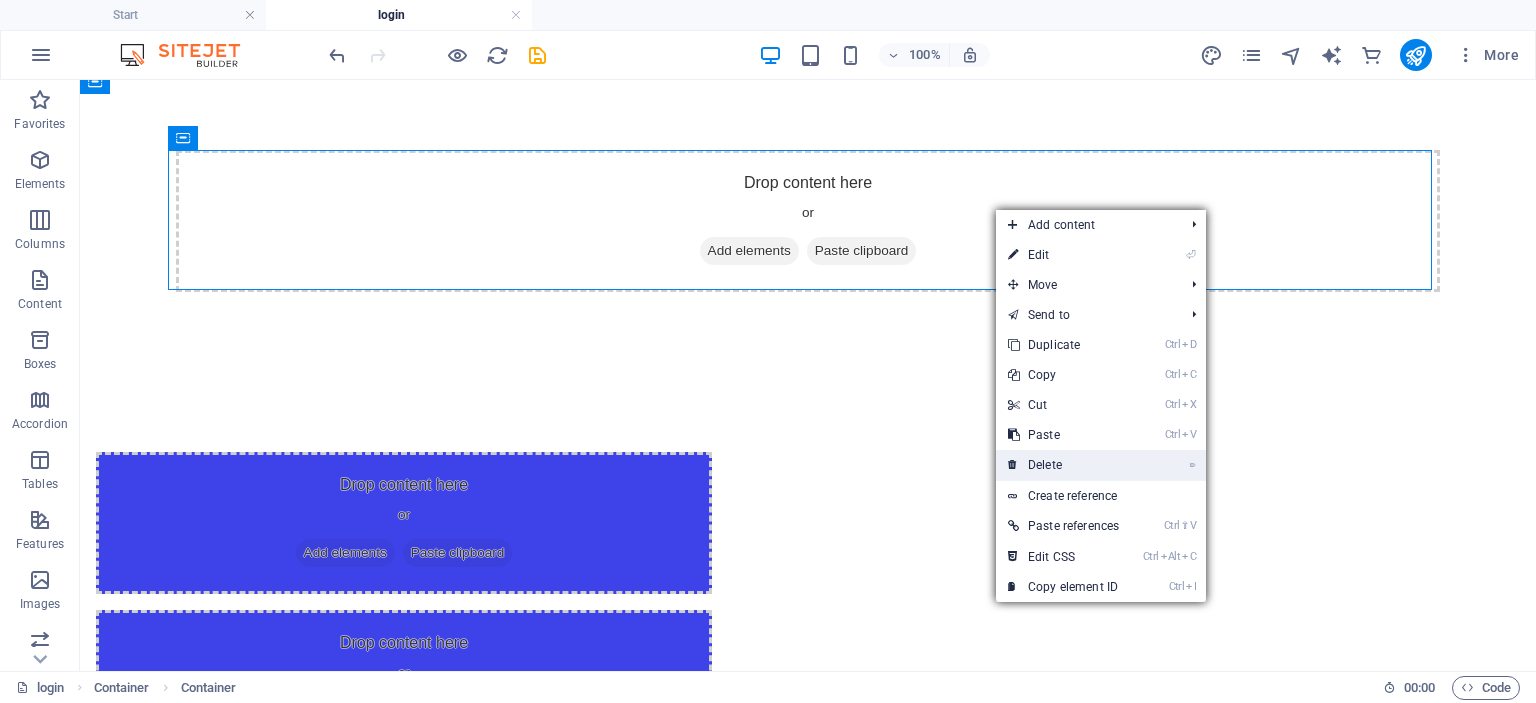 click on "⌦  Delete" at bounding box center [1063, 465] 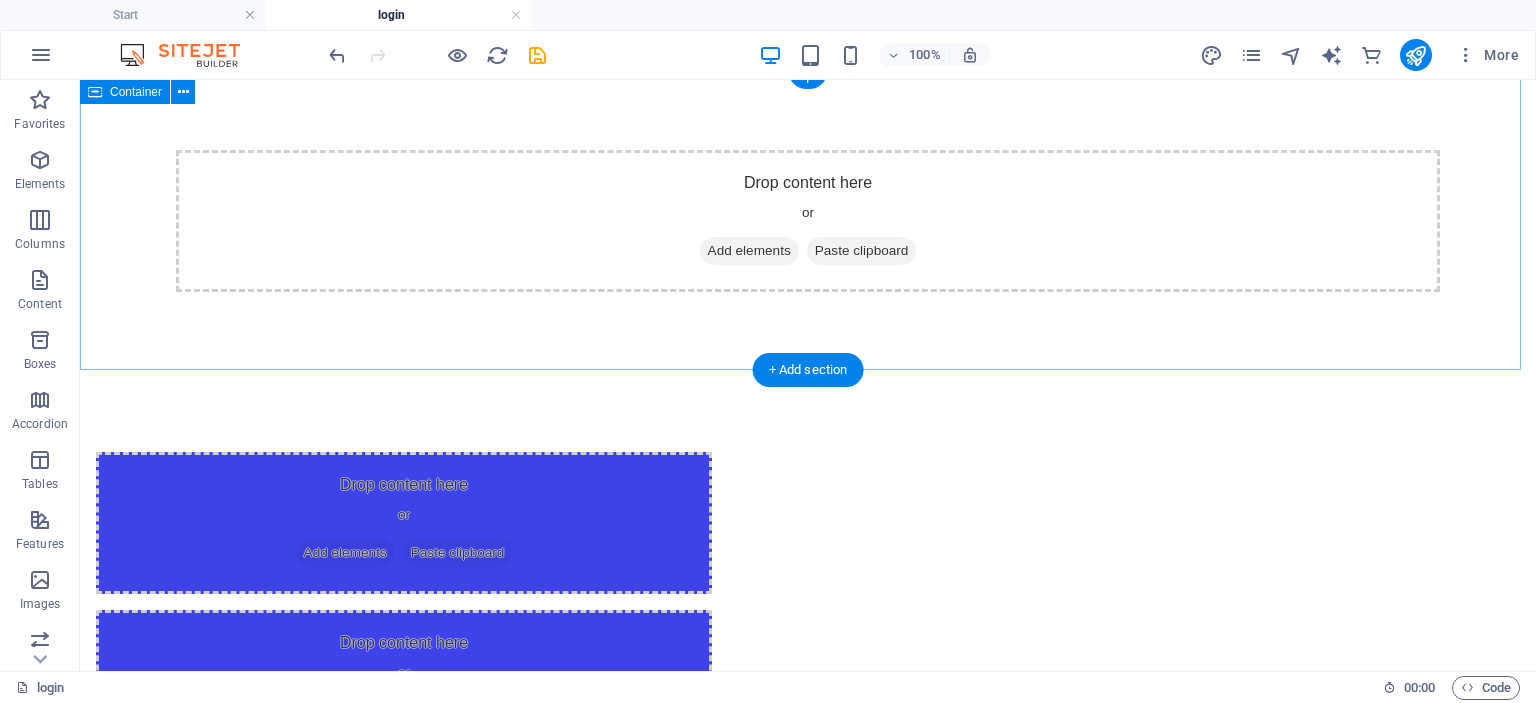 click on "Drop content here or  Add elements  Paste clipboard" at bounding box center (808, 221) 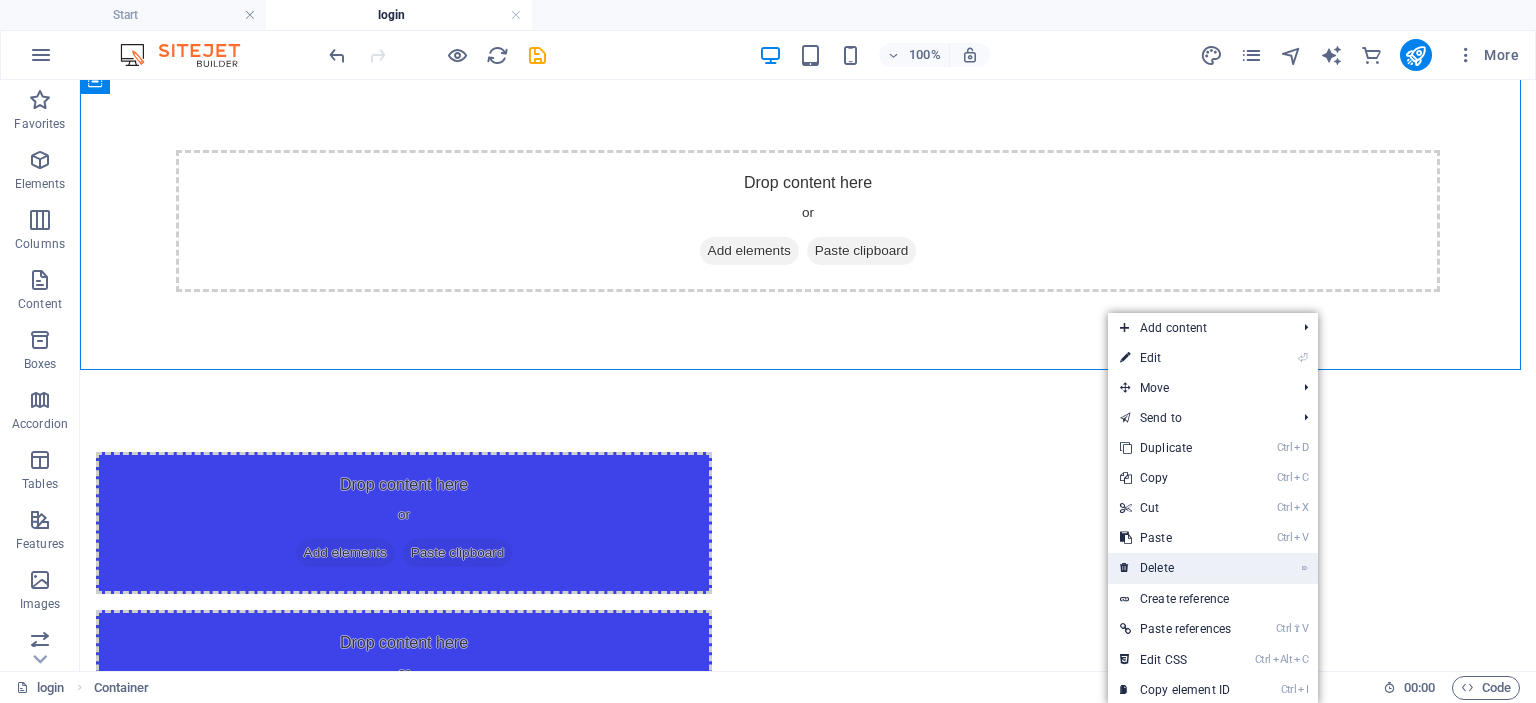 click on "⌦  Delete" at bounding box center (1175, 568) 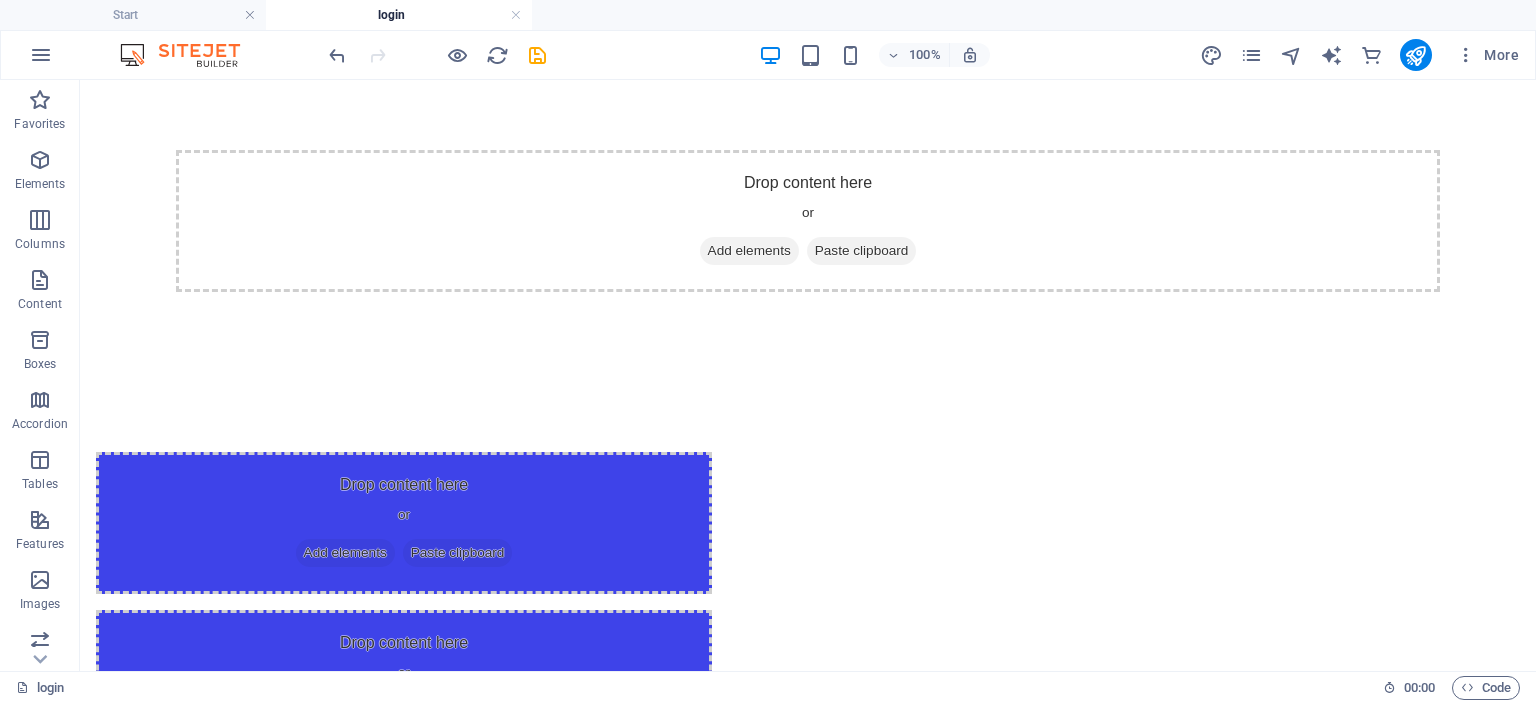 scroll, scrollTop: 0, scrollLeft: 0, axis: both 